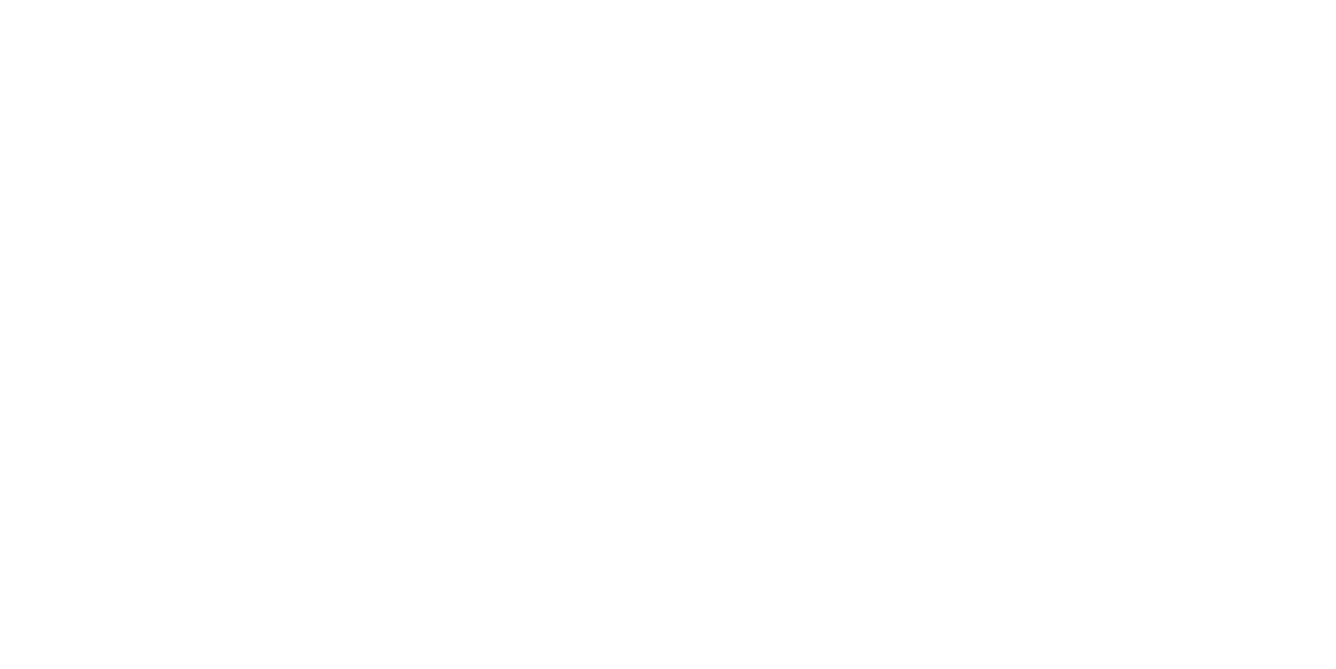scroll, scrollTop: 0, scrollLeft: 0, axis: both 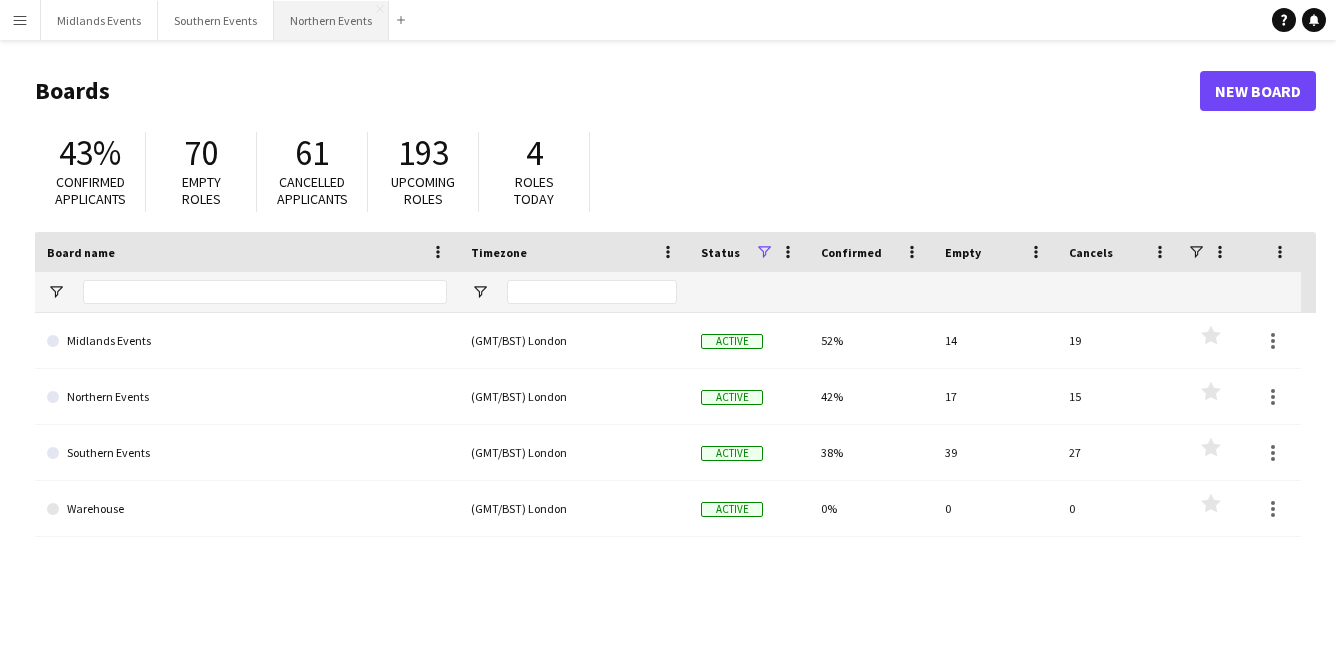click on "Northern Events
Close" at bounding box center (331, 20) 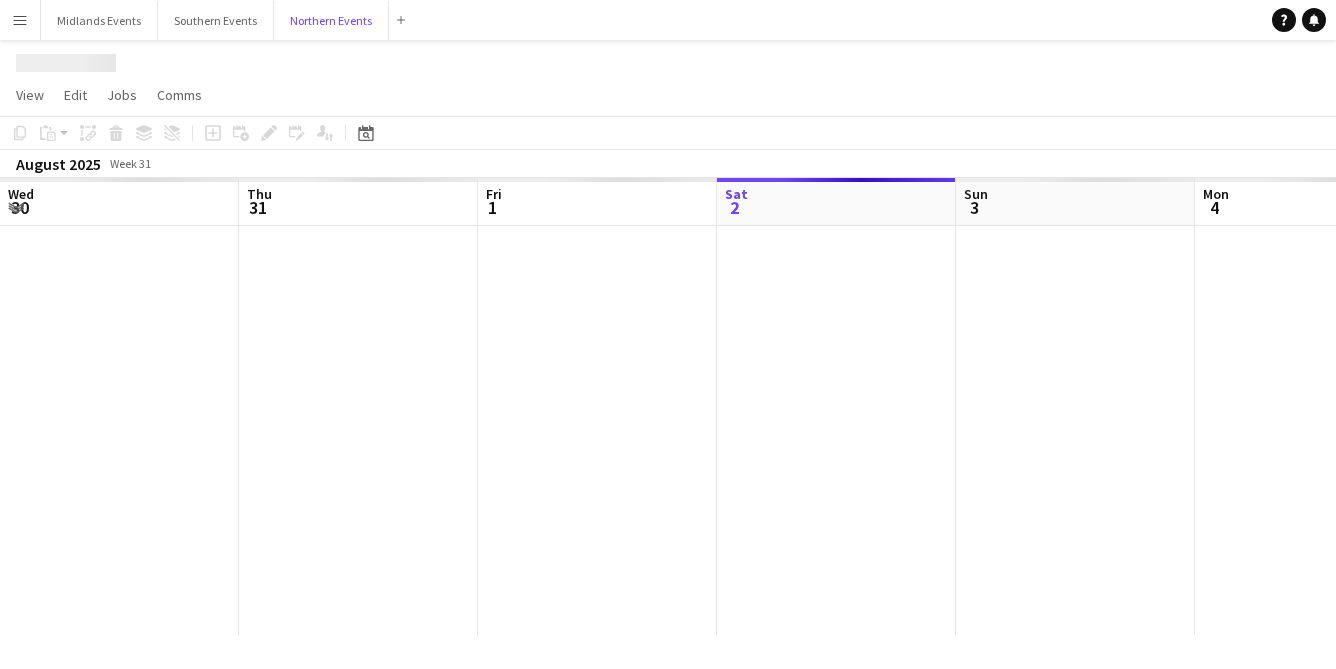 scroll, scrollTop: 0, scrollLeft: 478, axis: horizontal 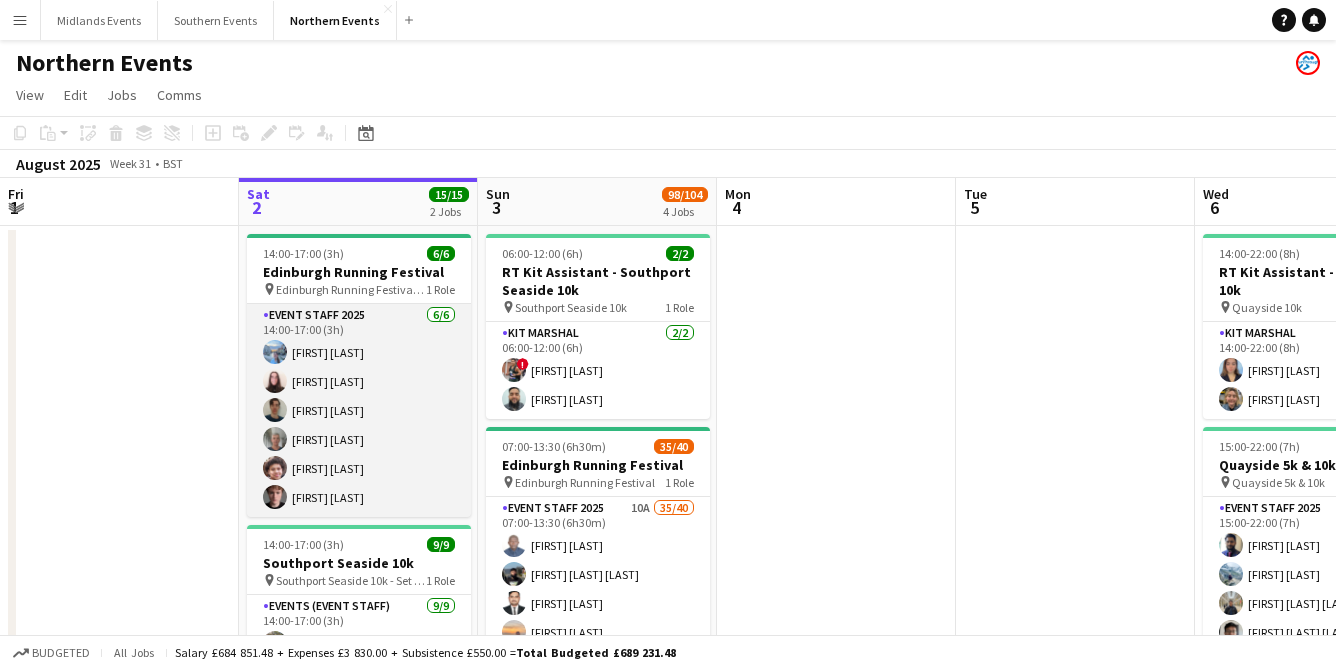 click on "Event Staff 2025   6/6   14:00-17:00 (3h)
[FIRST] [LAST] [FIRST] [LAST] [FIRST] [LAST] [FIRST] [LAST] [FIRST] [LAST] [FIRST] [LAST]" at bounding box center (359, 410) 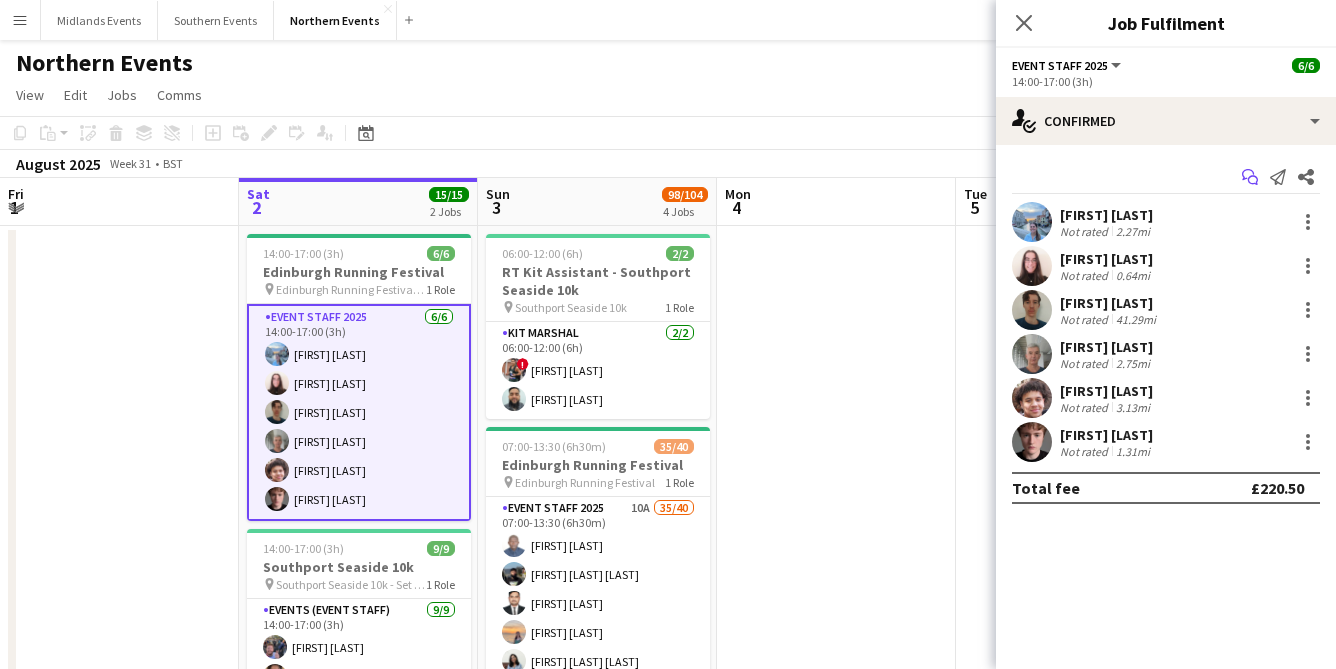 click on "Start chat" 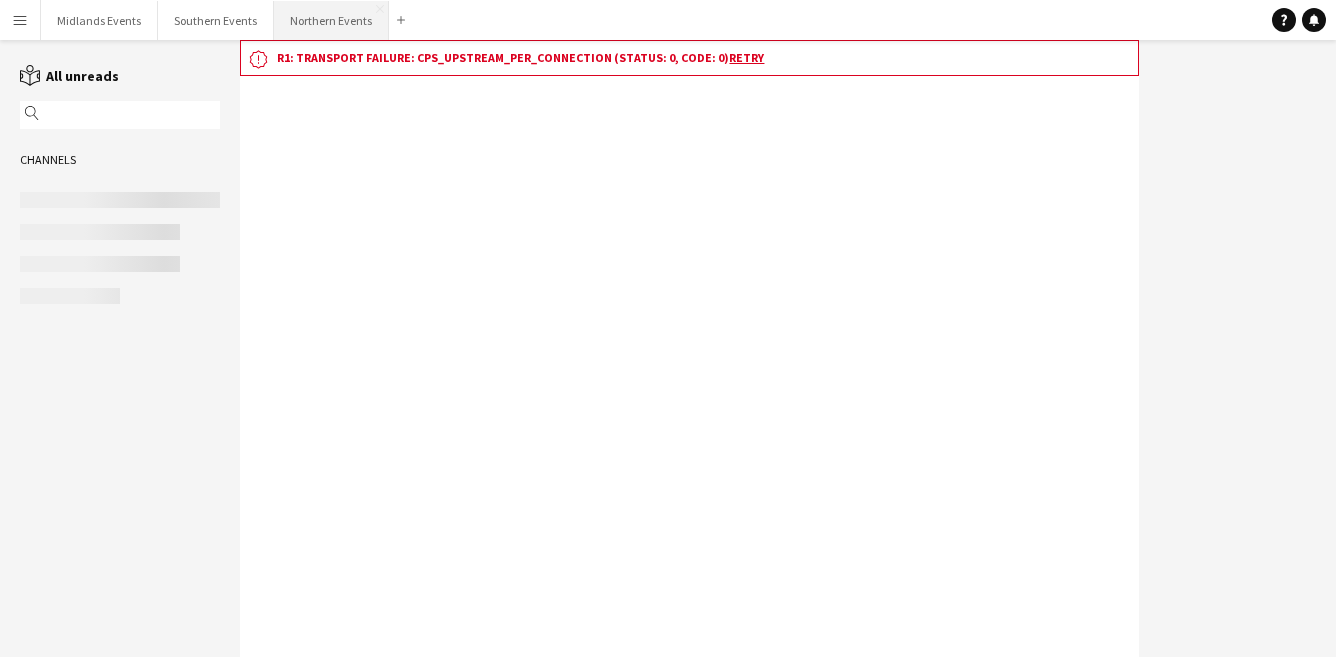 click on "Northern Events
Close" at bounding box center (331, 20) 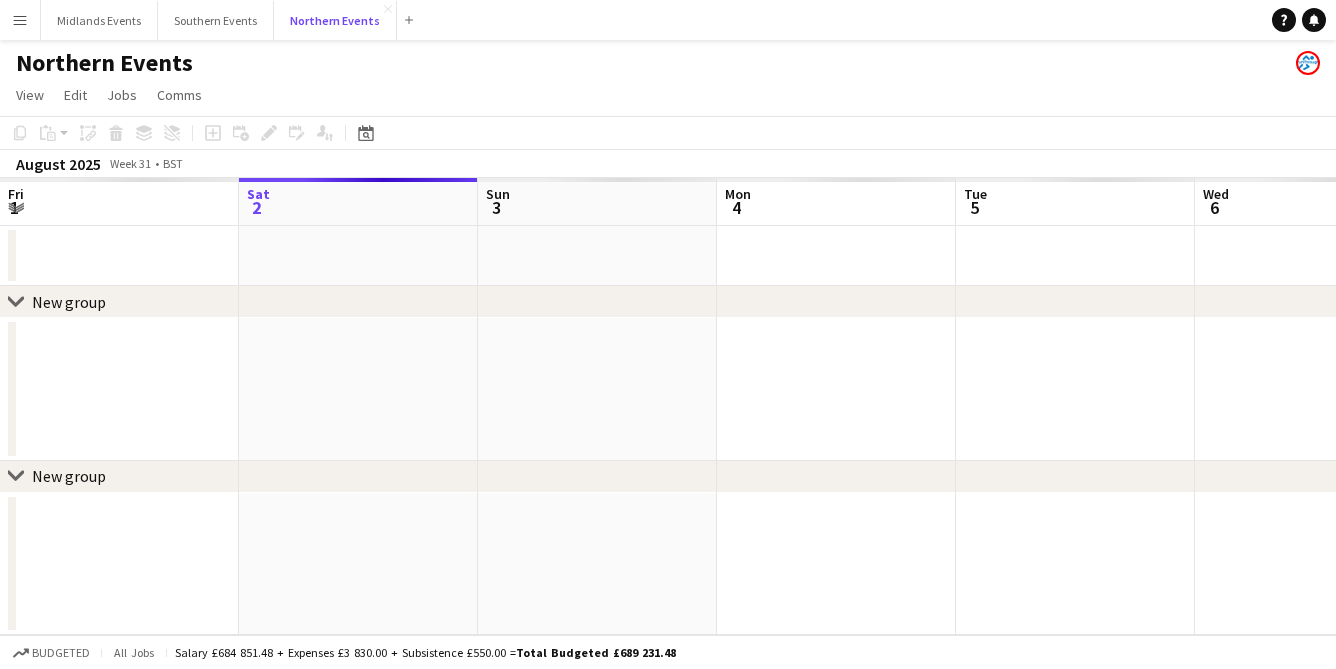 scroll, scrollTop: 0, scrollLeft: 488, axis: horizontal 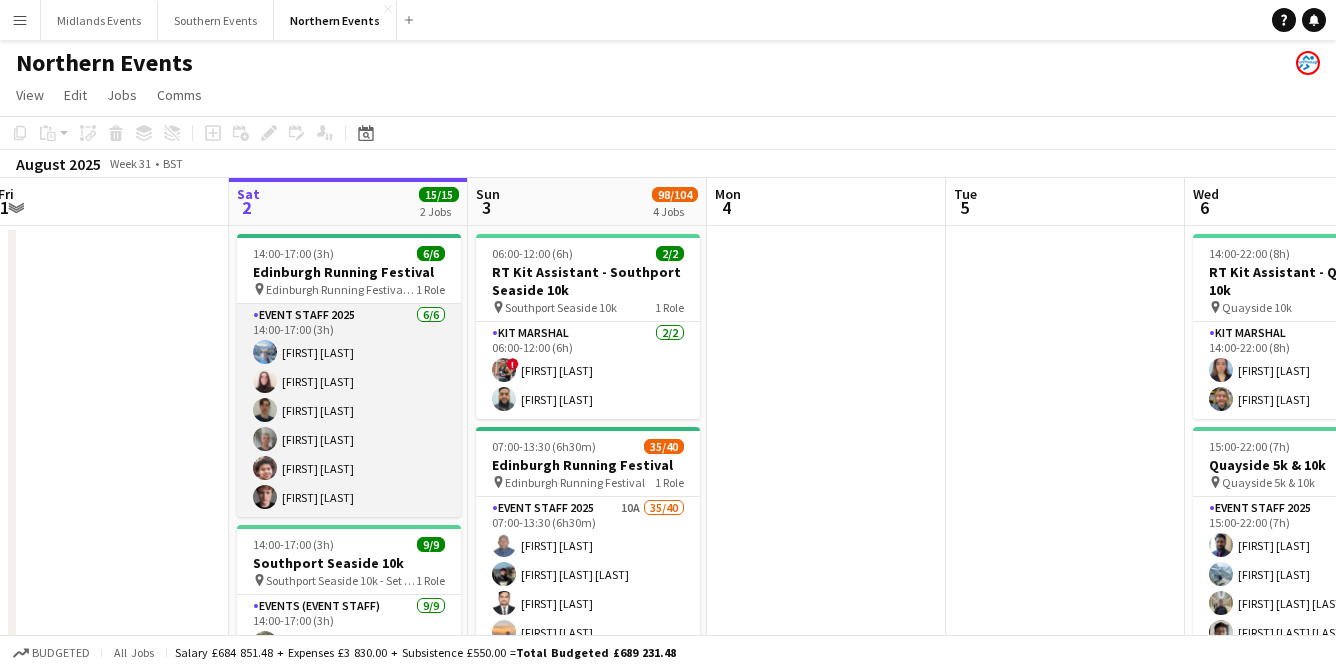 click on "Event Staff 2025   6/6   14:00-17:00 (3h)
[FIRST] [LAST] [FIRST] [LAST] [FIRST] [LAST] [FIRST] [LAST] [FIRST] [LAST] [FIRST] [LAST]" at bounding box center (349, 410) 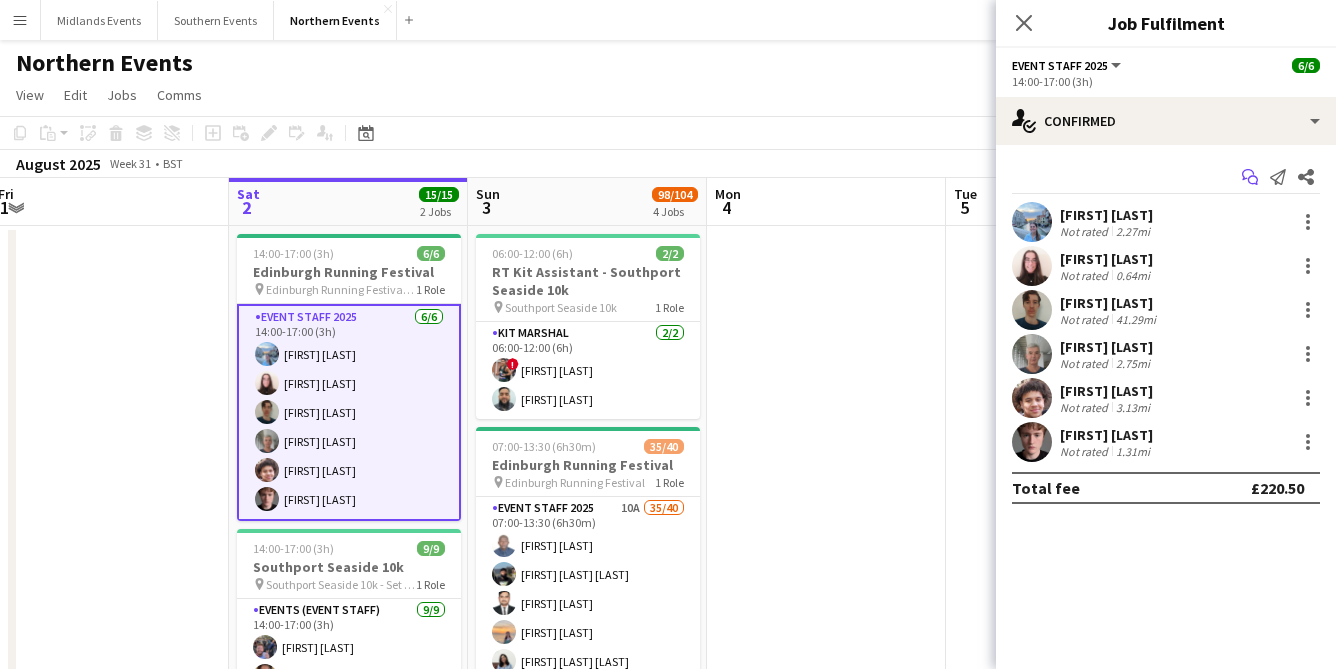 click 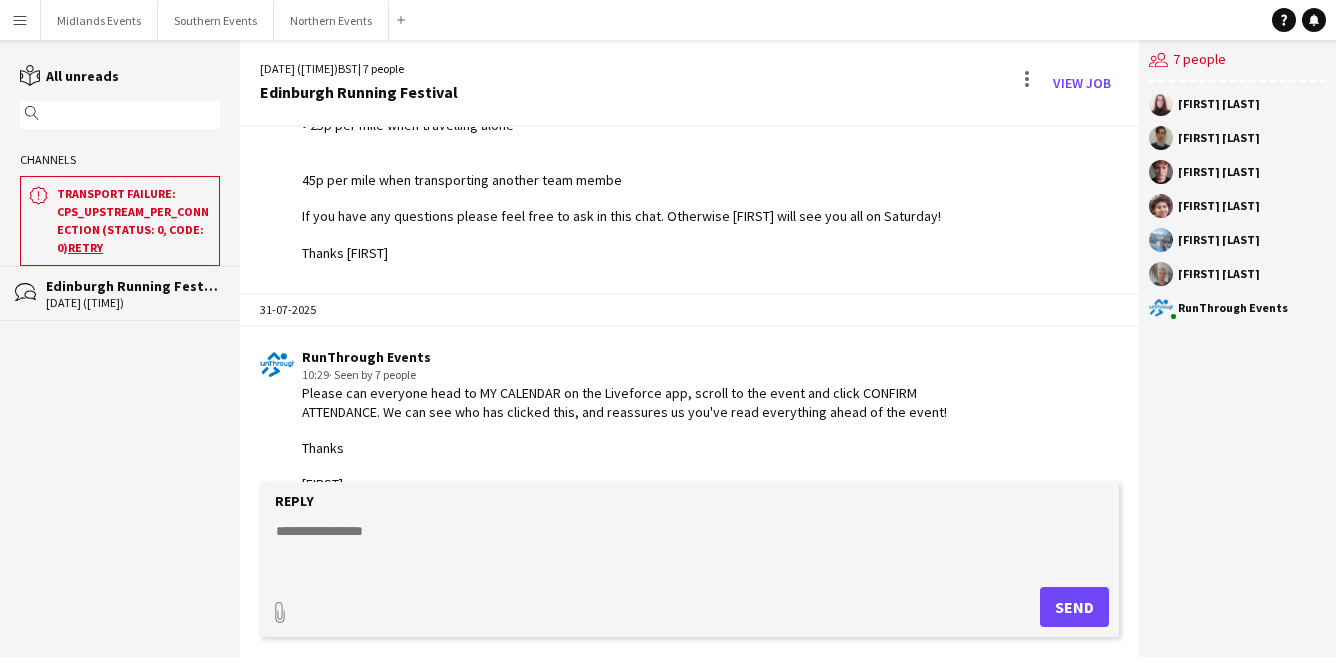 scroll, scrollTop: 519, scrollLeft: 0, axis: vertical 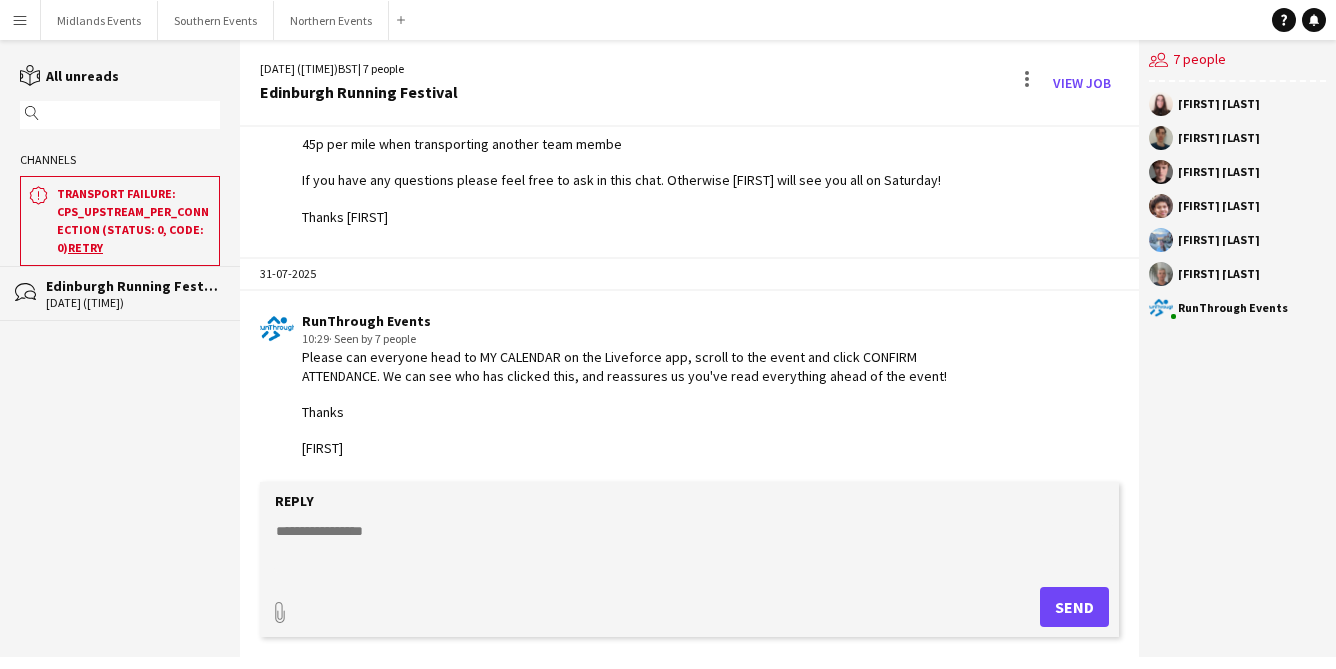 click 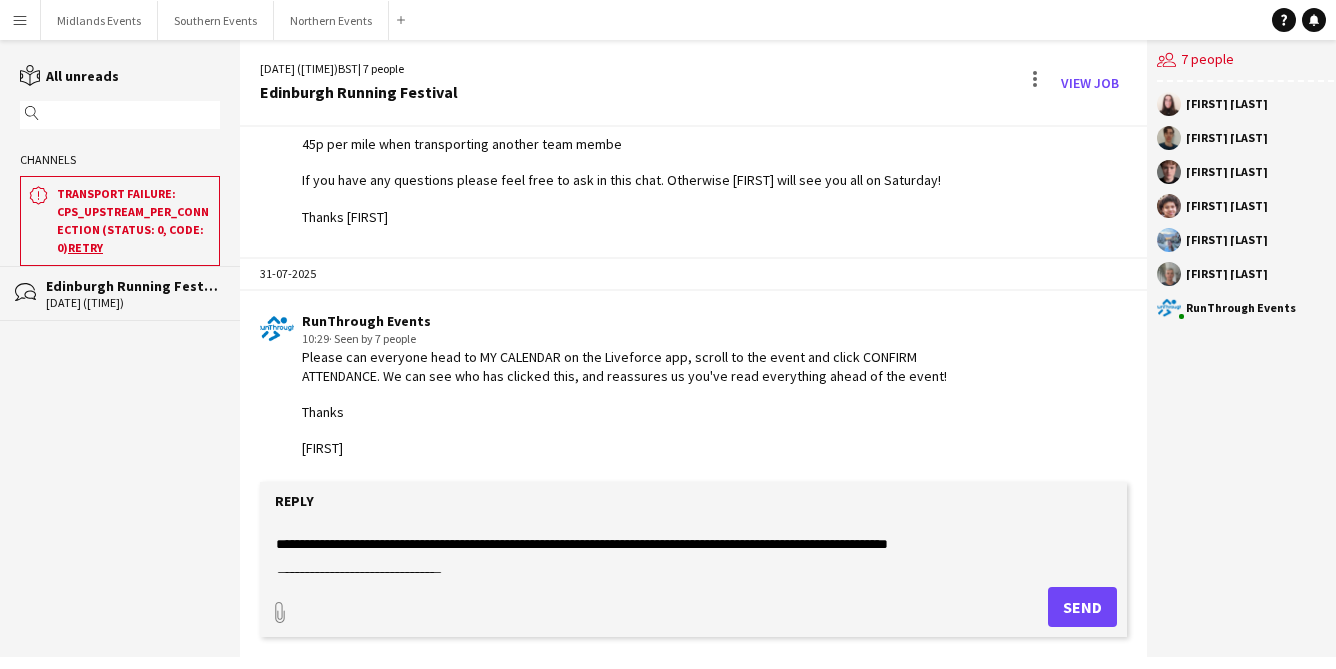 scroll, scrollTop: 46, scrollLeft: 0, axis: vertical 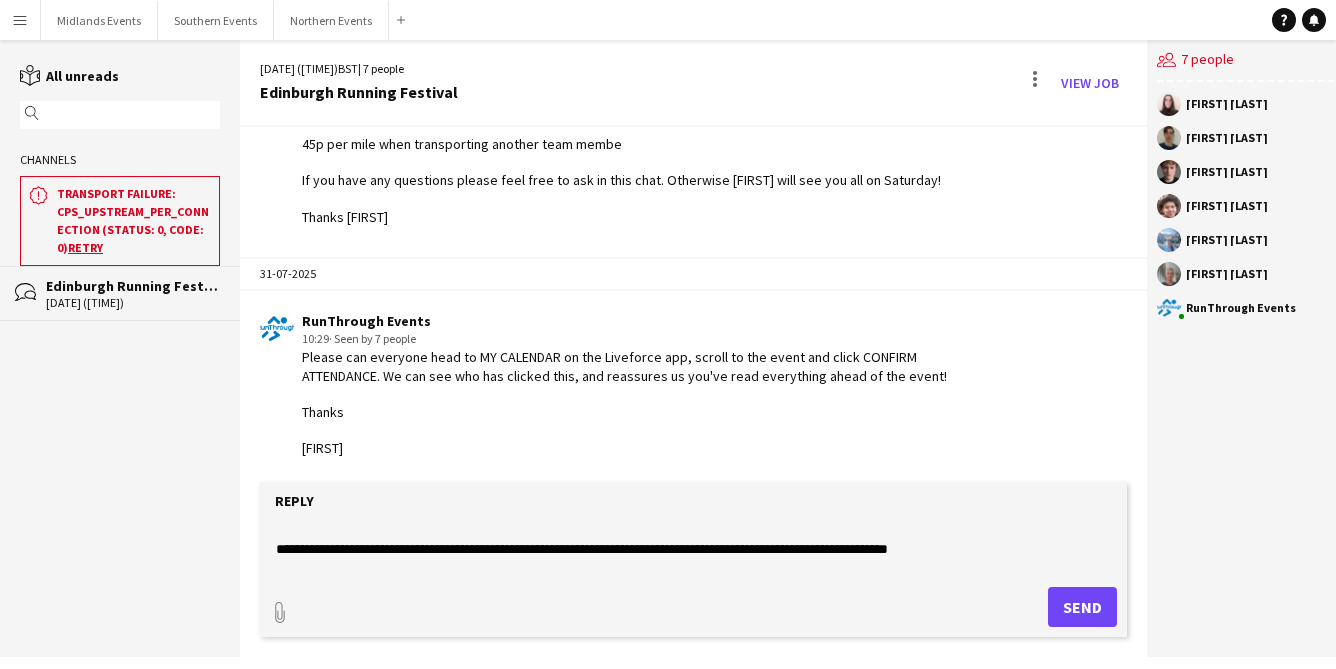 click on "**********" 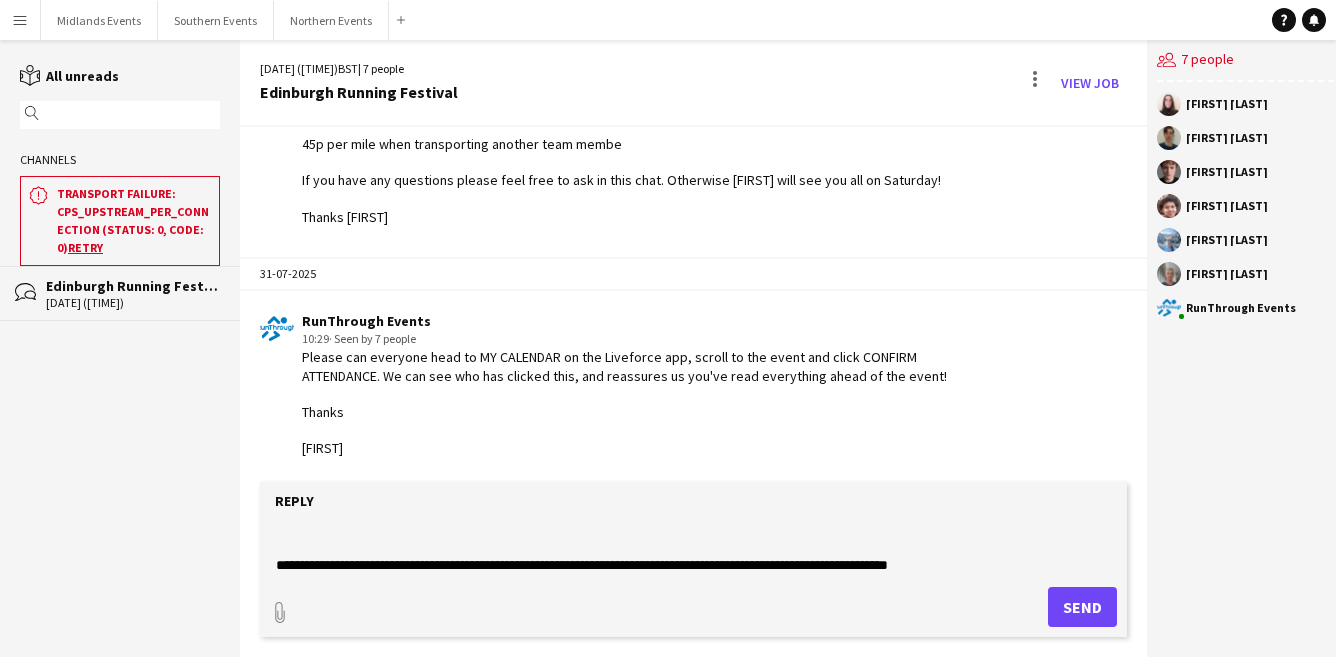 scroll, scrollTop: 78, scrollLeft: 0, axis: vertical 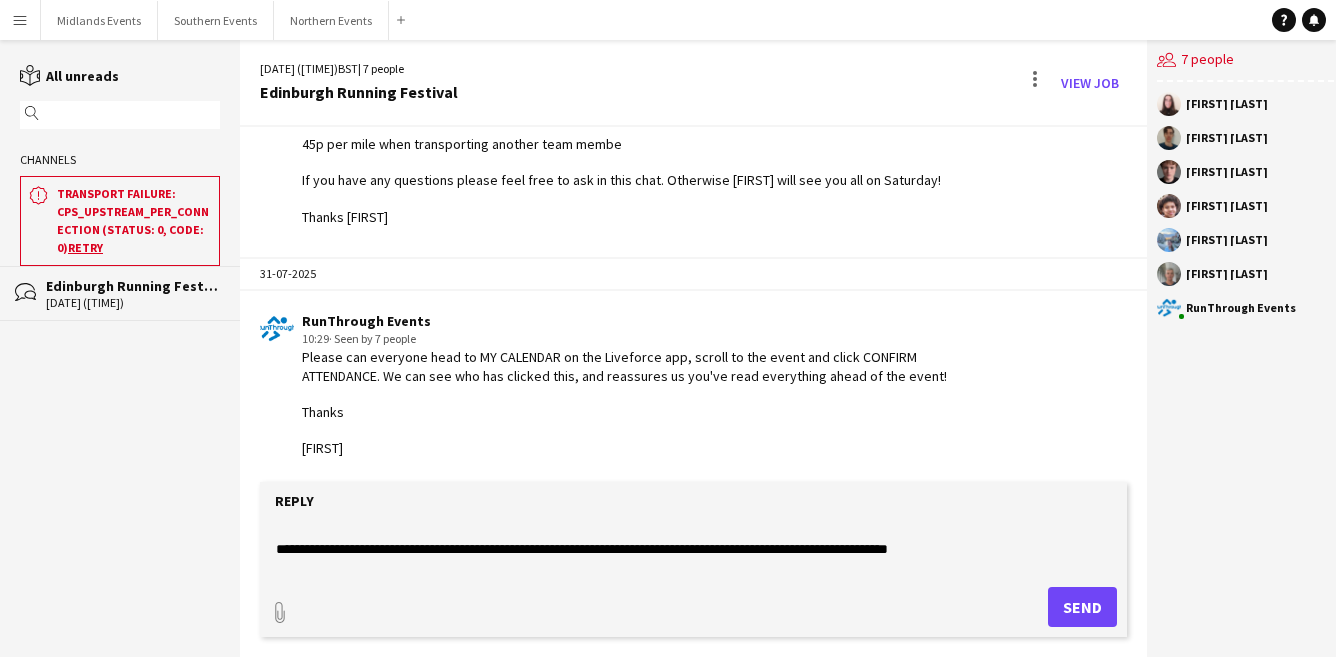 click on "**********" 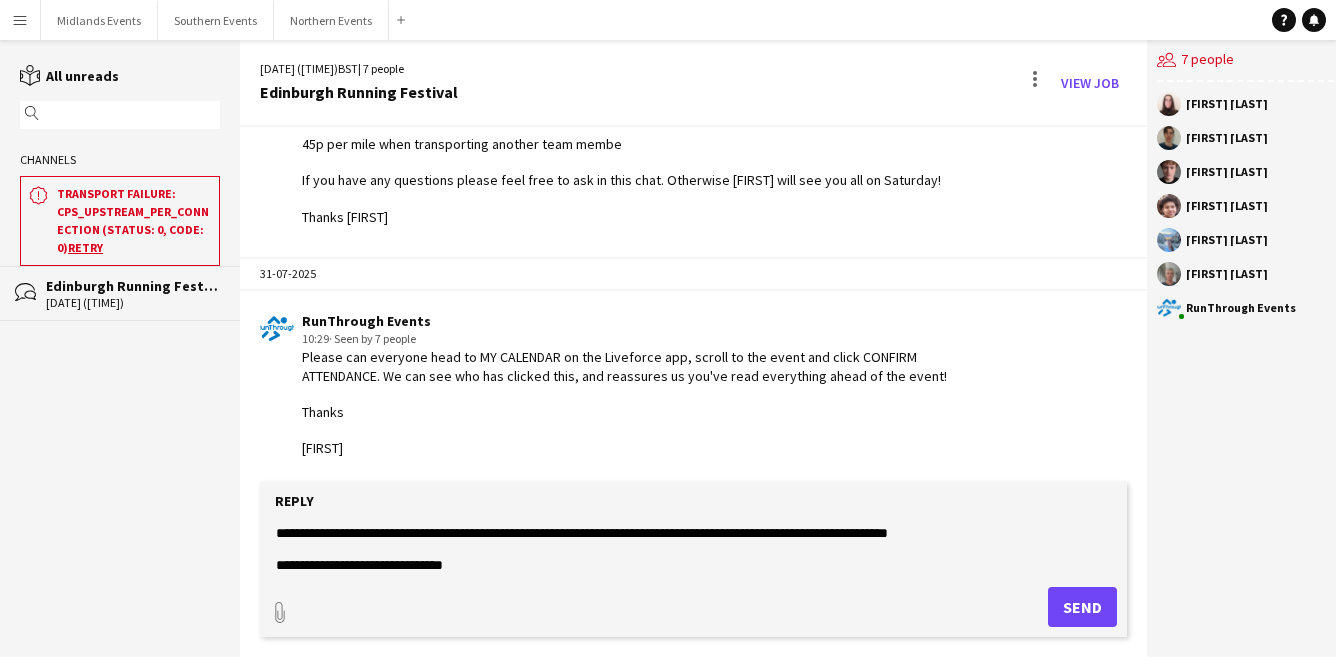 scroll, scrollTop: 80, scrollLeft: 0, axis: vertical 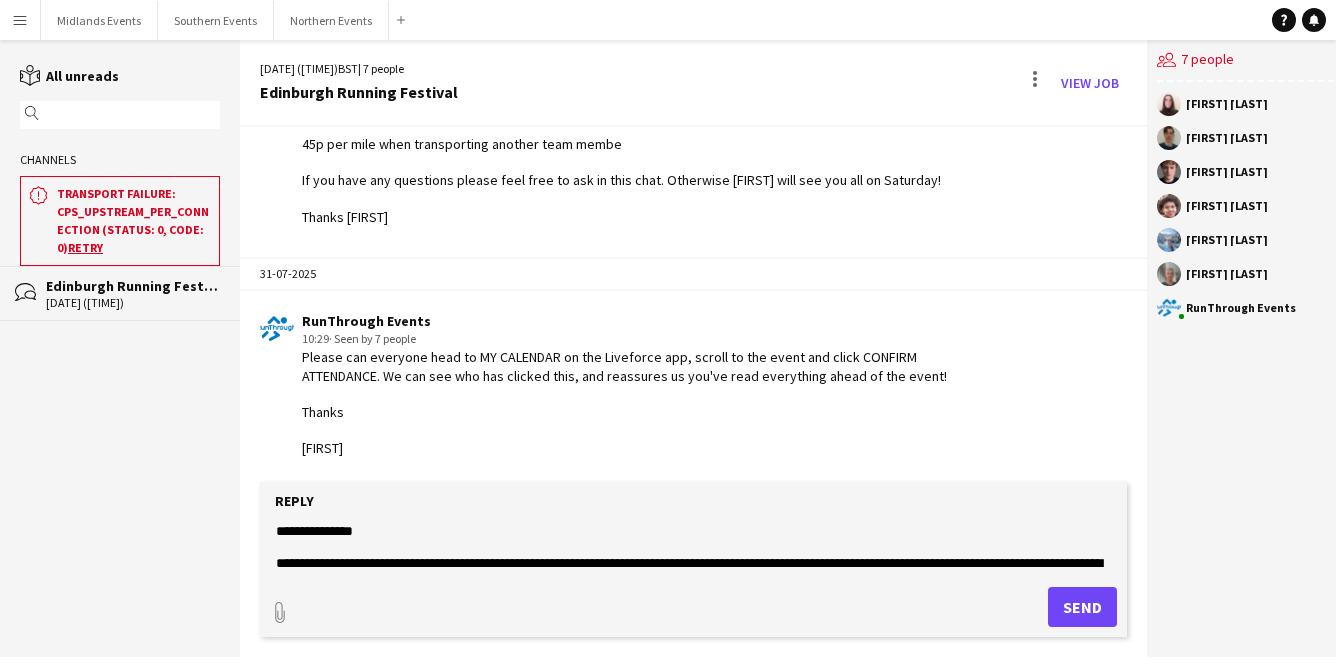 drag, startPoint x: 483, startPoint y: 561, endPoint x: 223, endPoint y: 458, distance: 279.65872 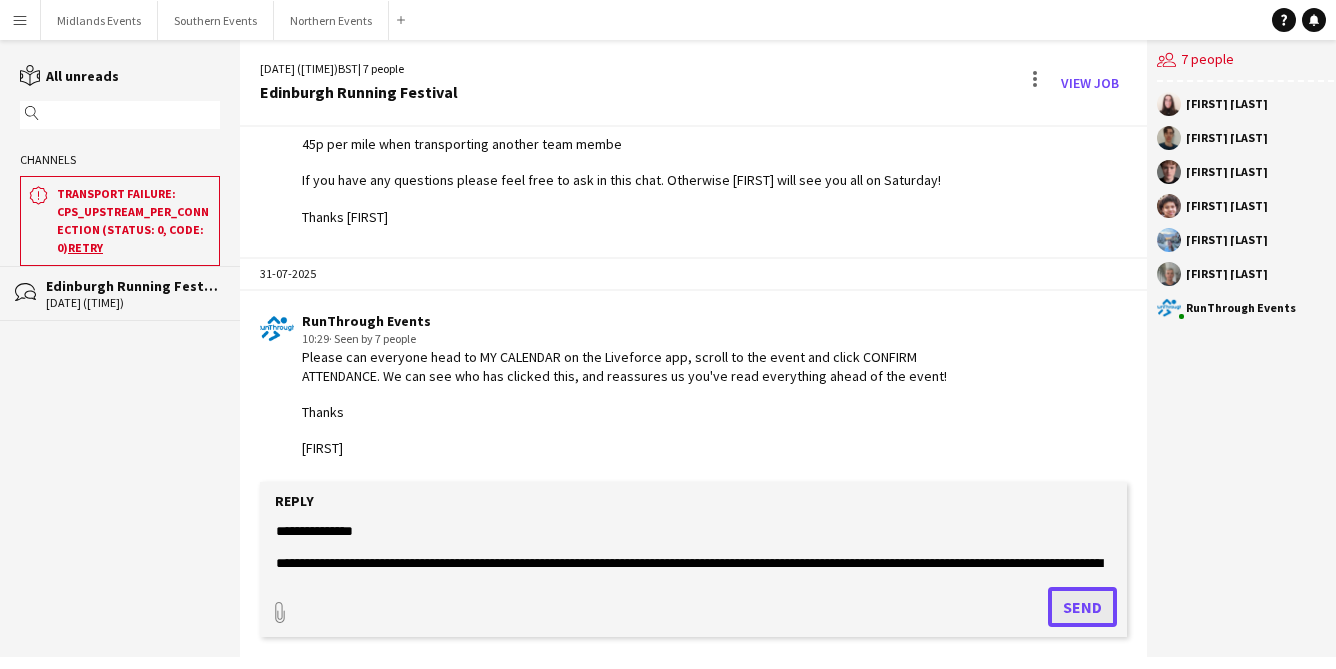 click on "Send" 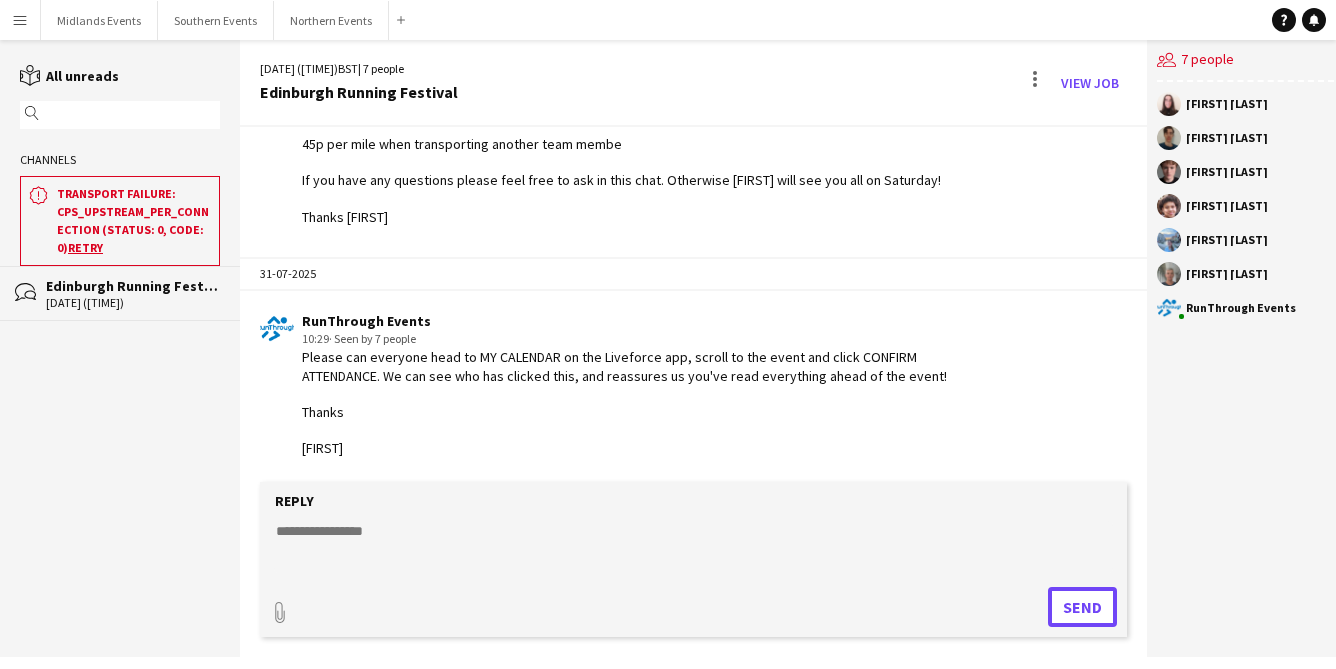 scroll, scrollTop: 787, scrollLeft: 0, axis: vertical 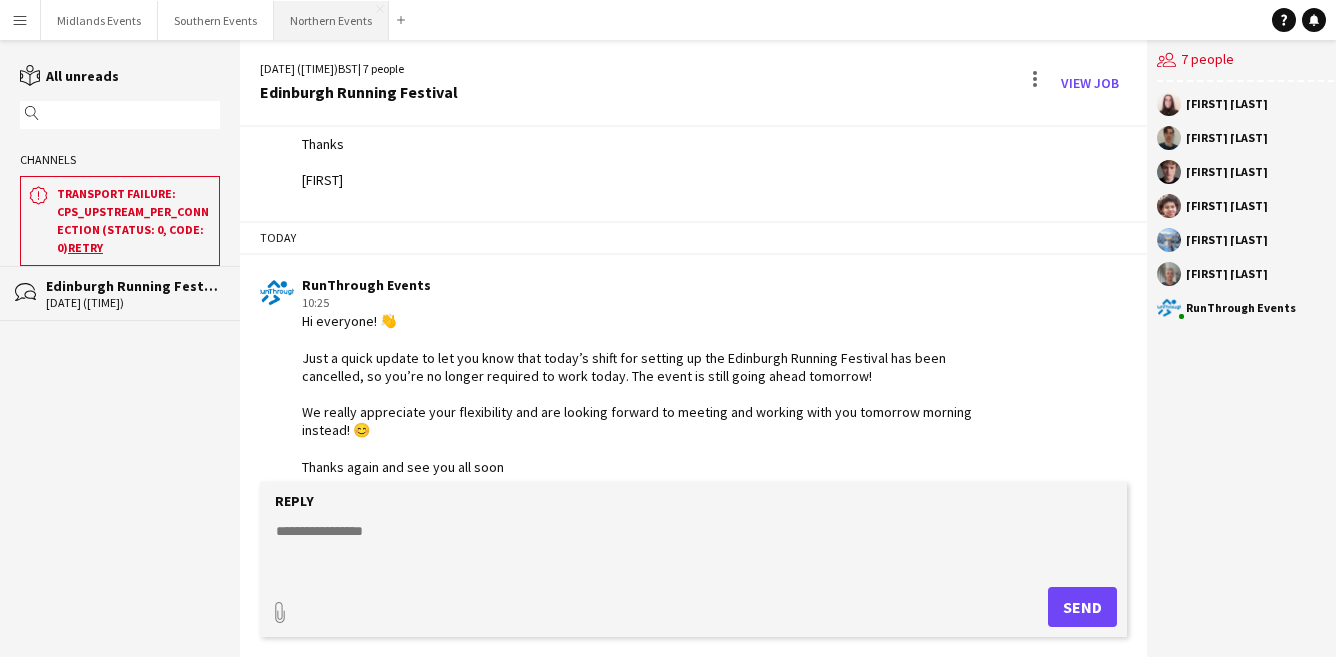 click on "Northern Events
Close" at bounding box center [331, 20] 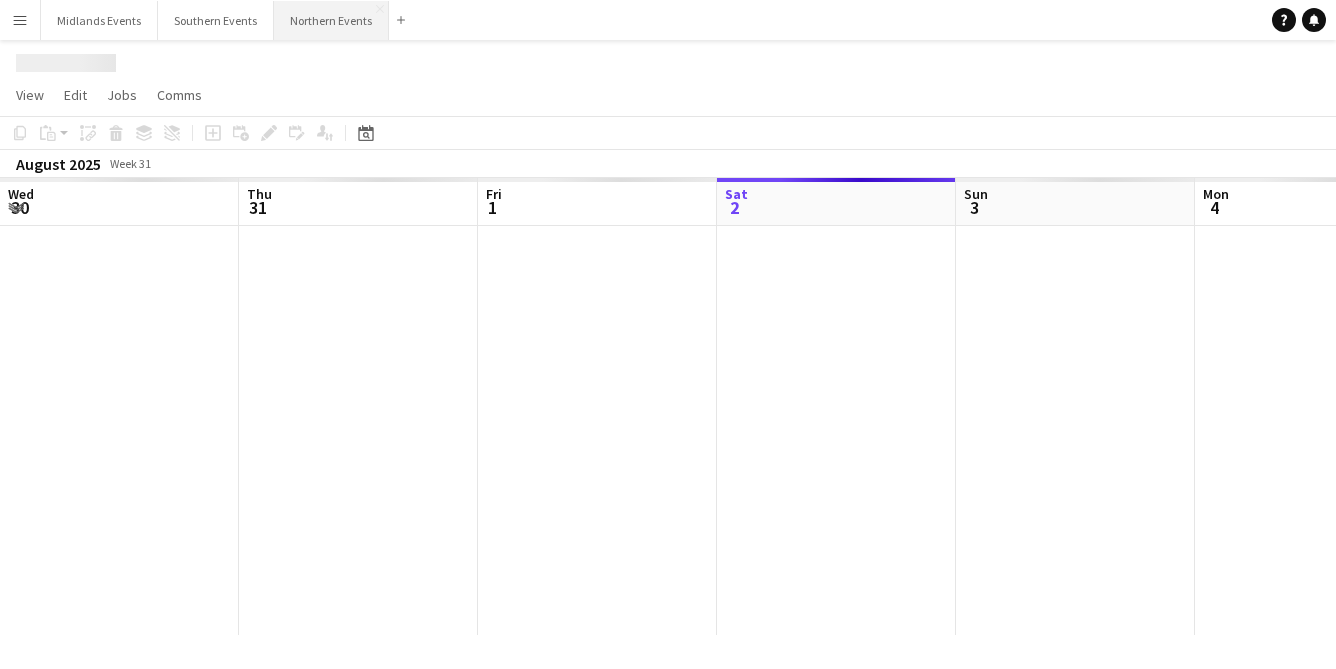 scroll, scrollTop: 0, scrollLeft: 478, axis: horizontal 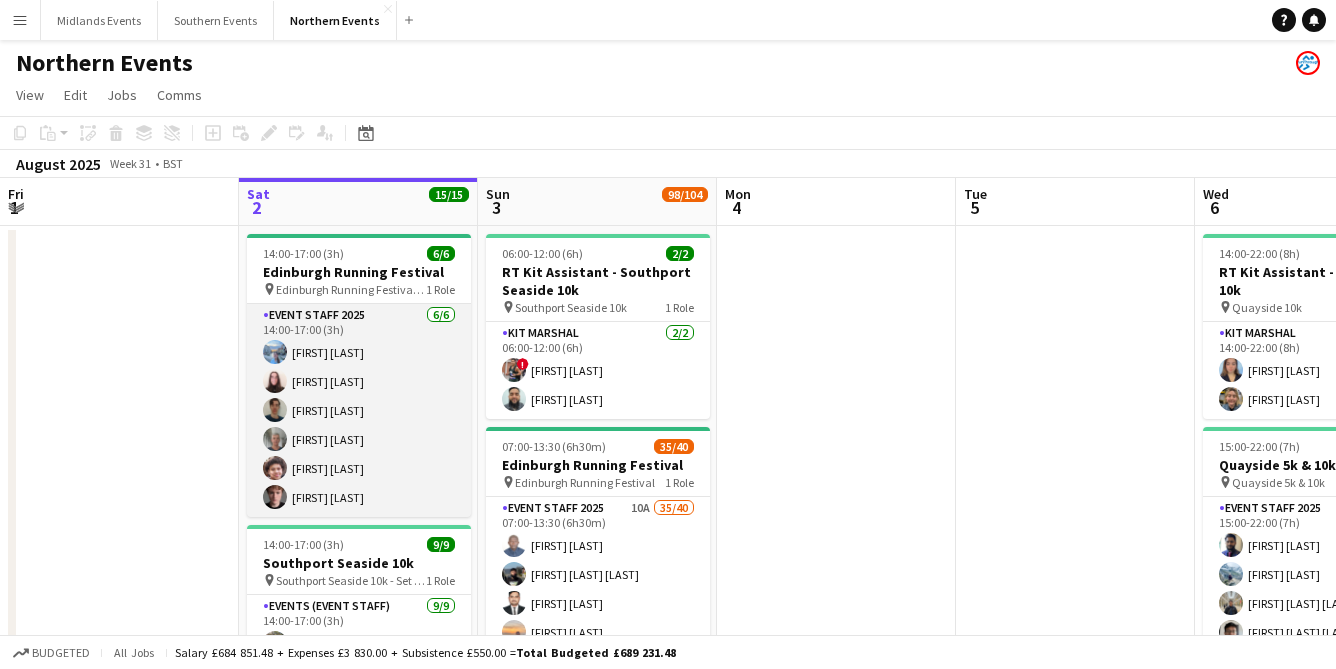click on "Event Staff 2025   6/6   14:00-17:00 (3h)
[FIRST] [LAST] [FIRST] [LAST] [FIRST] [LAST] [FIRST] [LAST] [FIRST] [LAST] [FIRST] [LAST]" at bounding box center (359, 410) 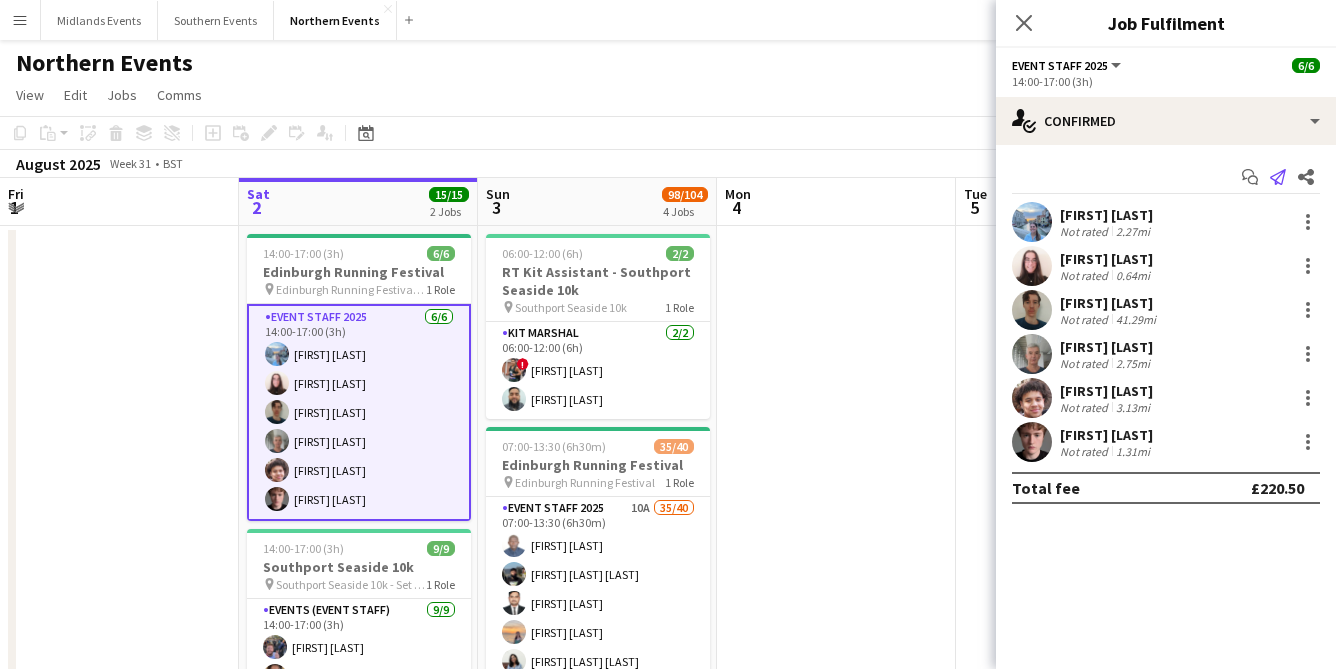 click on "Send notification" 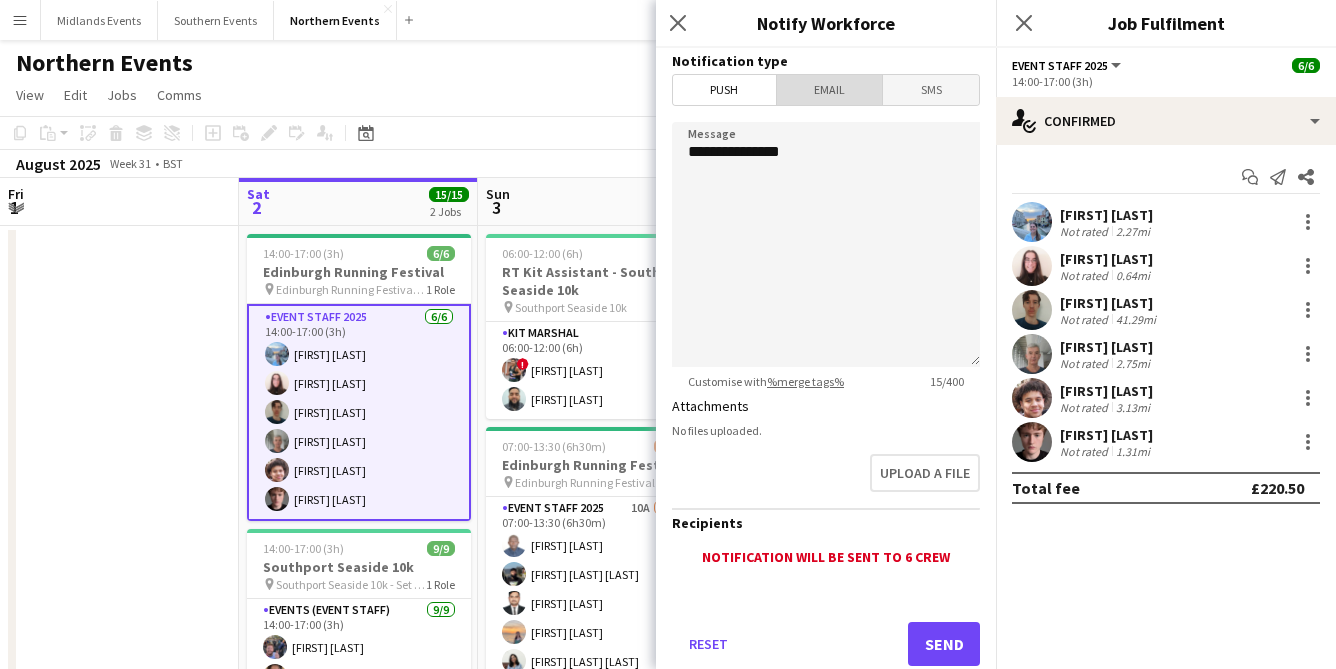 click on "Email" at bounding box center (830, 90) 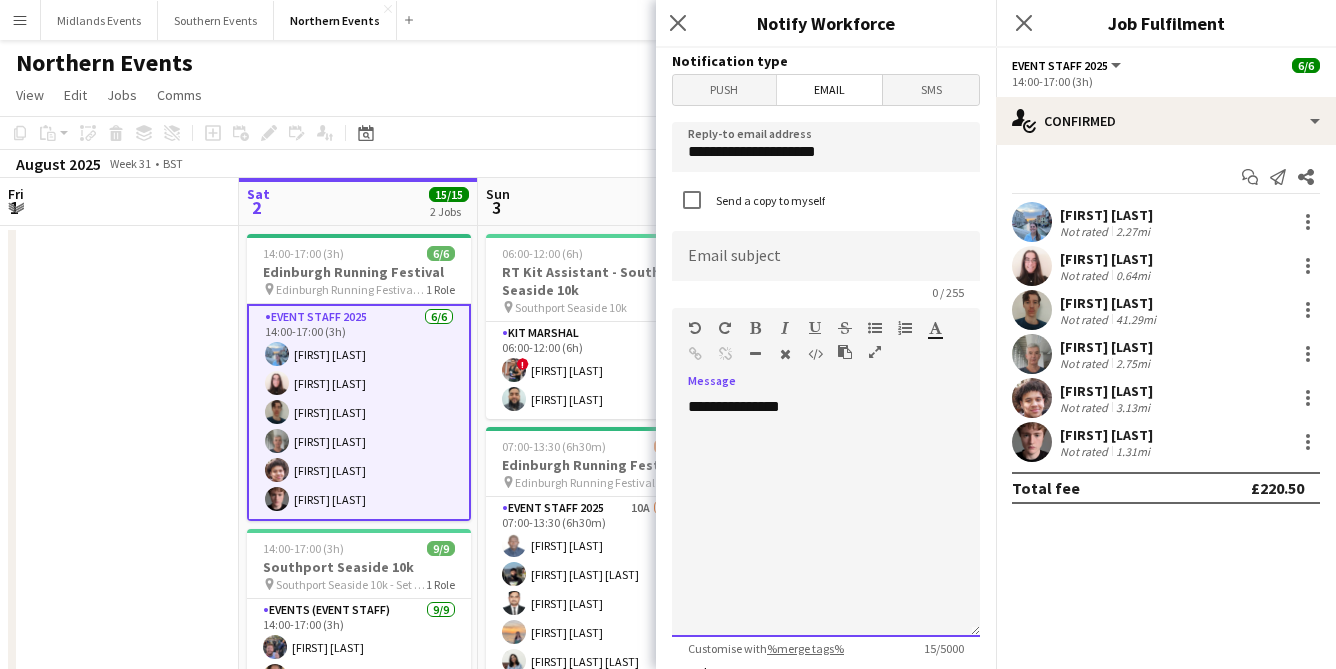 click on "**********" 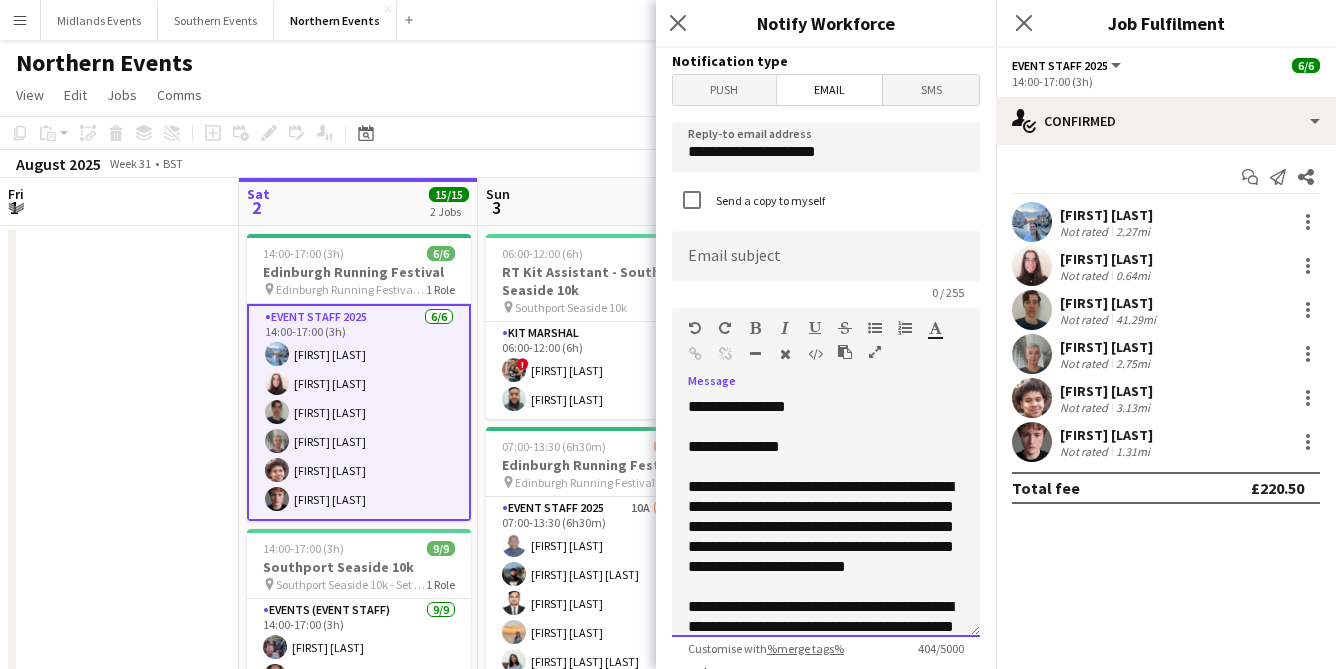 scroll, scrollTop: 82, scrollLeft: 0, axis: vertical 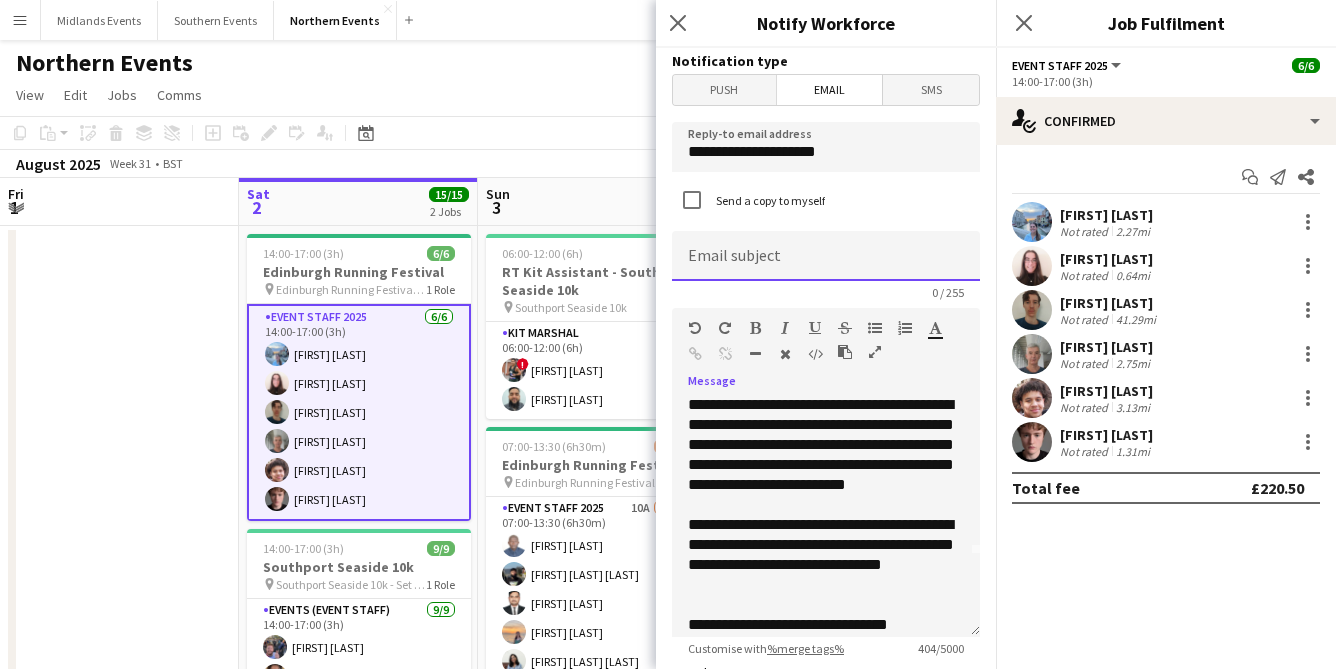 click 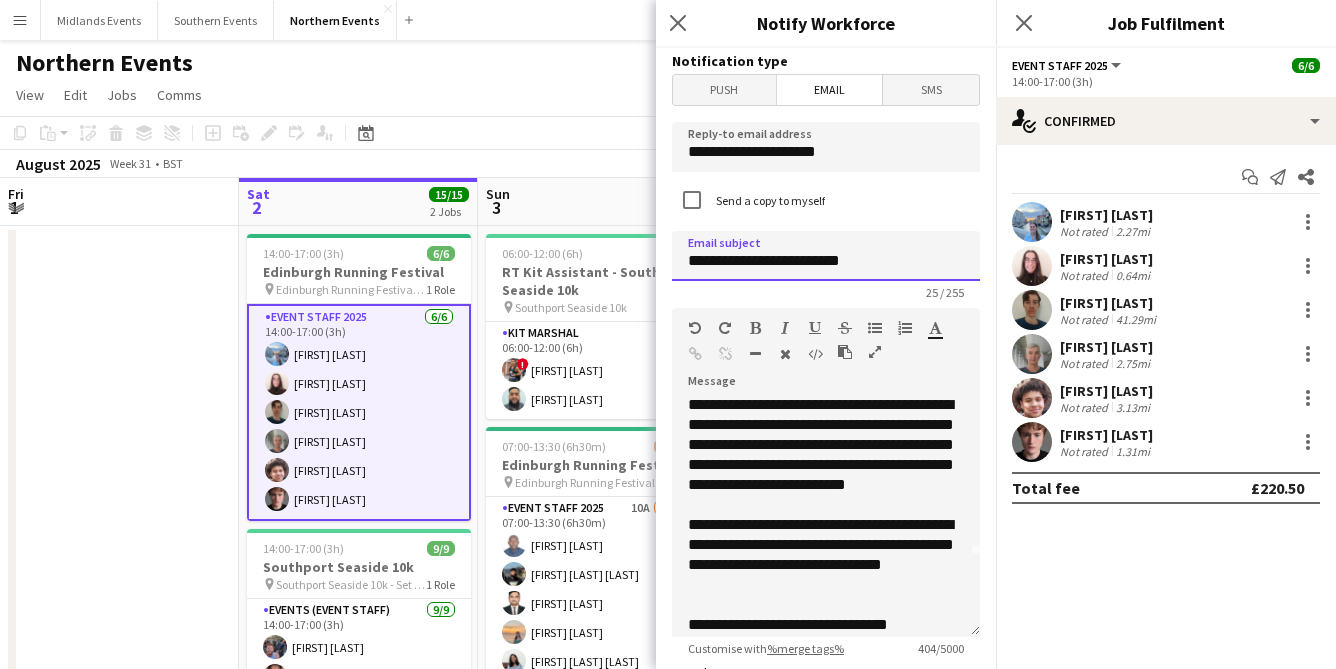 drag, startPoint x: 866, startPoint y: 266, endPoint x: 772, endPoint y: 264, distance: 94.02127 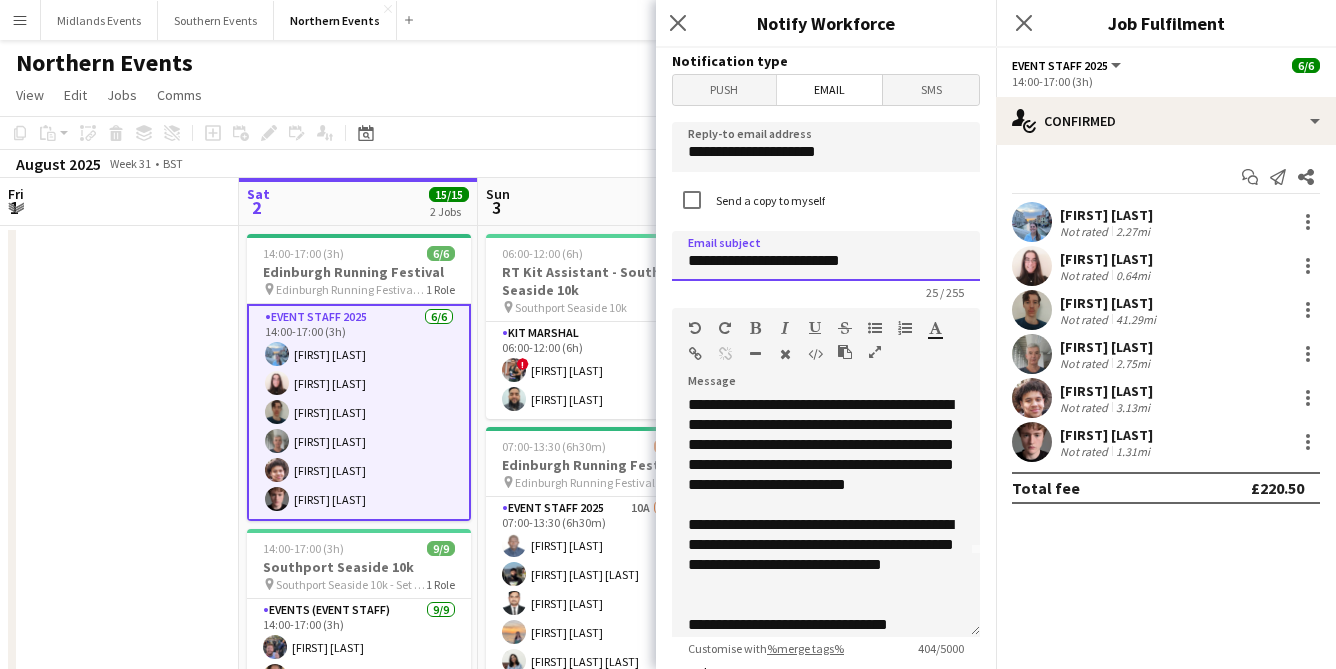 click on "**********" 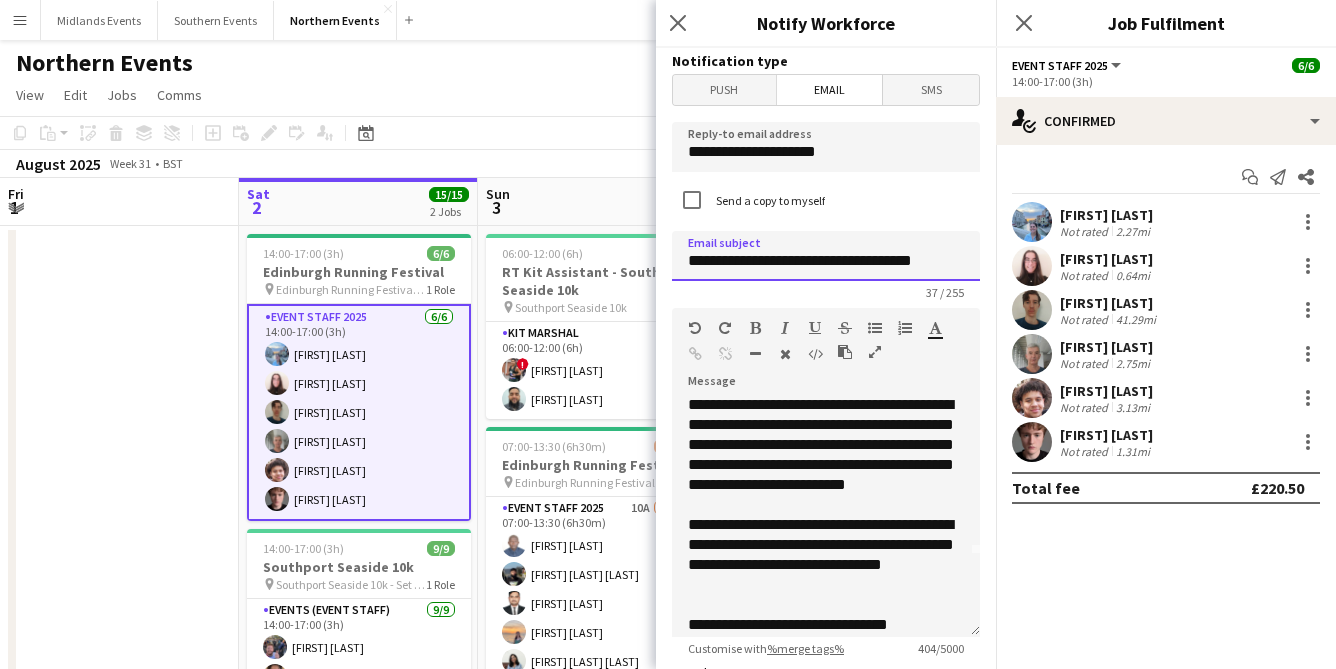 type on "**********" 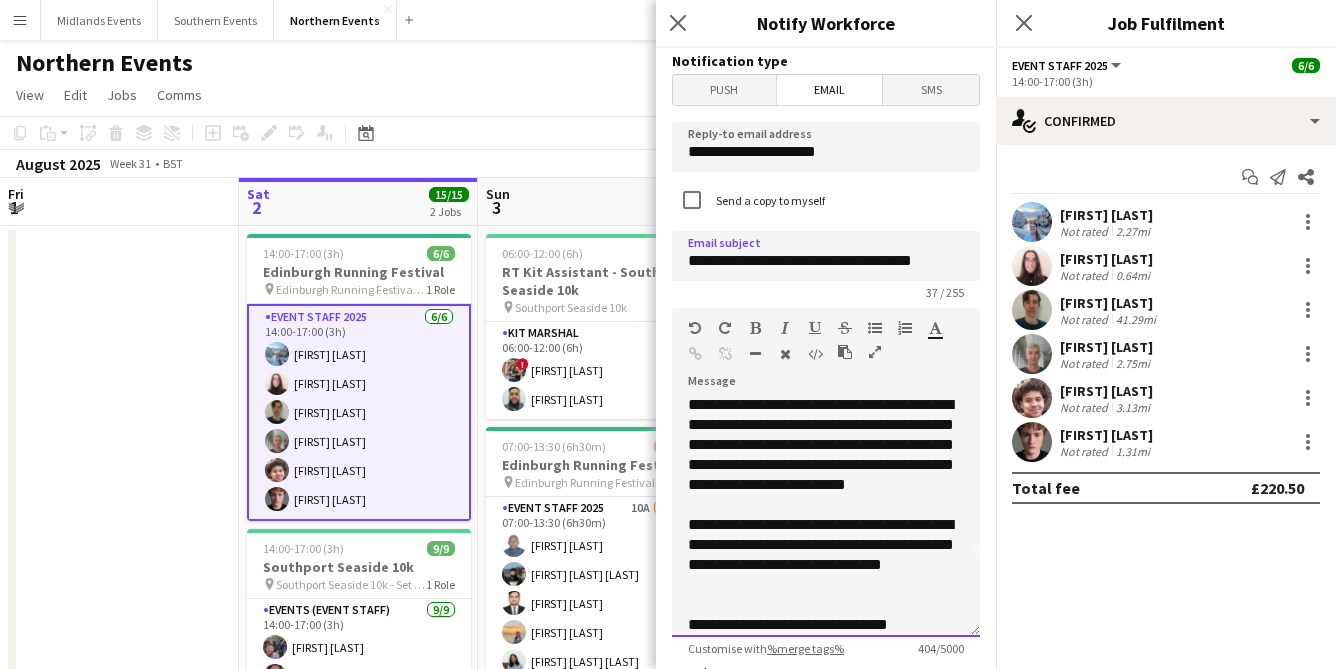 click on "**********" 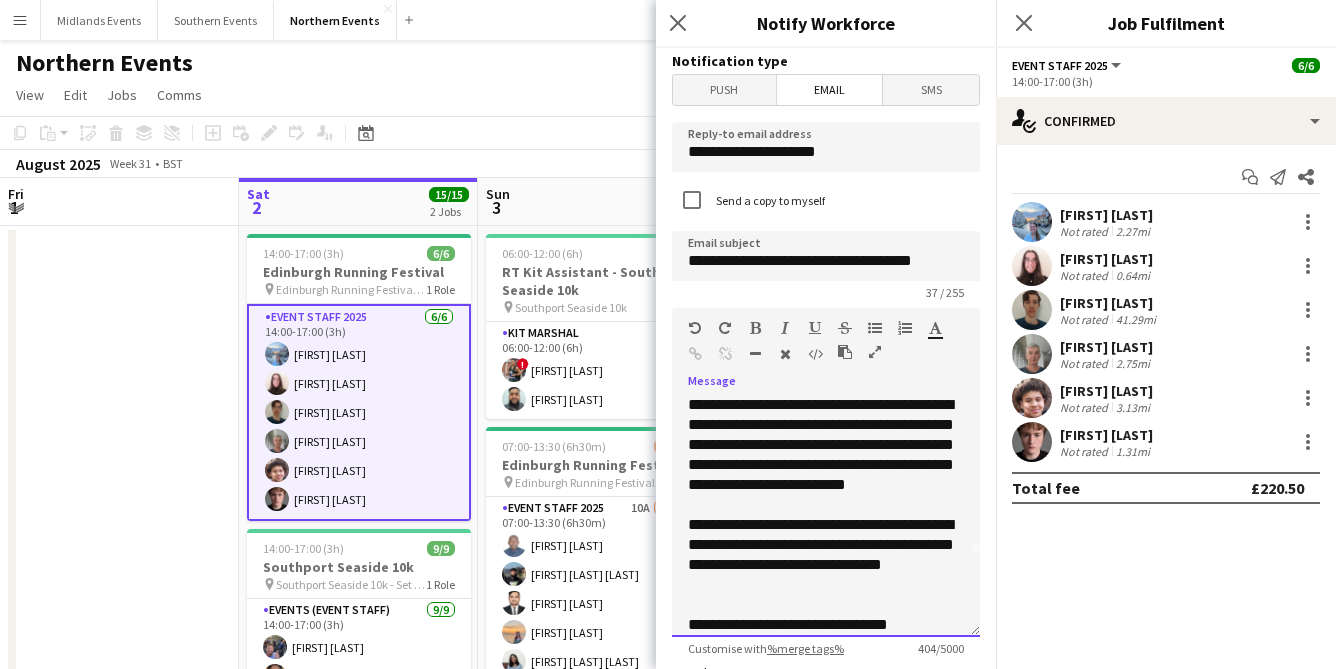 scroll, scrollTop: 0, scrollLeft: 0, axis: both 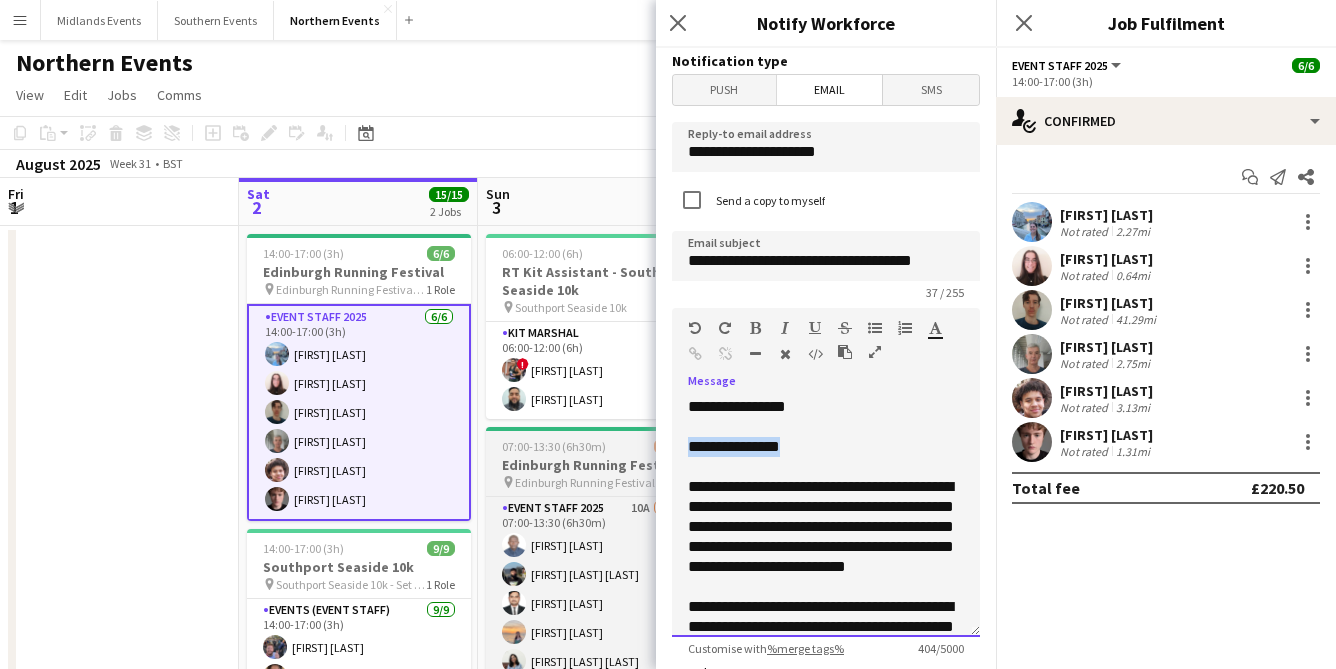 drag, startPoint x: 814, startPoint y: 443, endPoint x: 617, endPoint y: 443, distance: 197 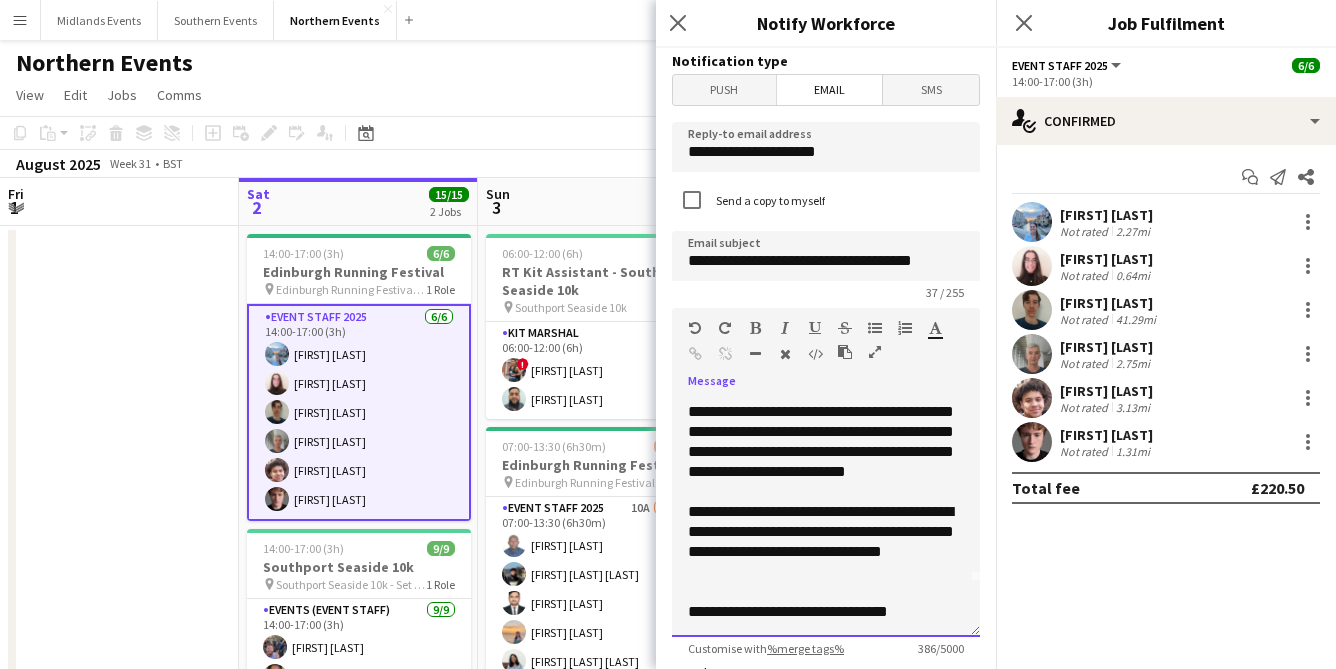 scroll, scrollTop: 56, scrollLeft: 0, axis: vertical 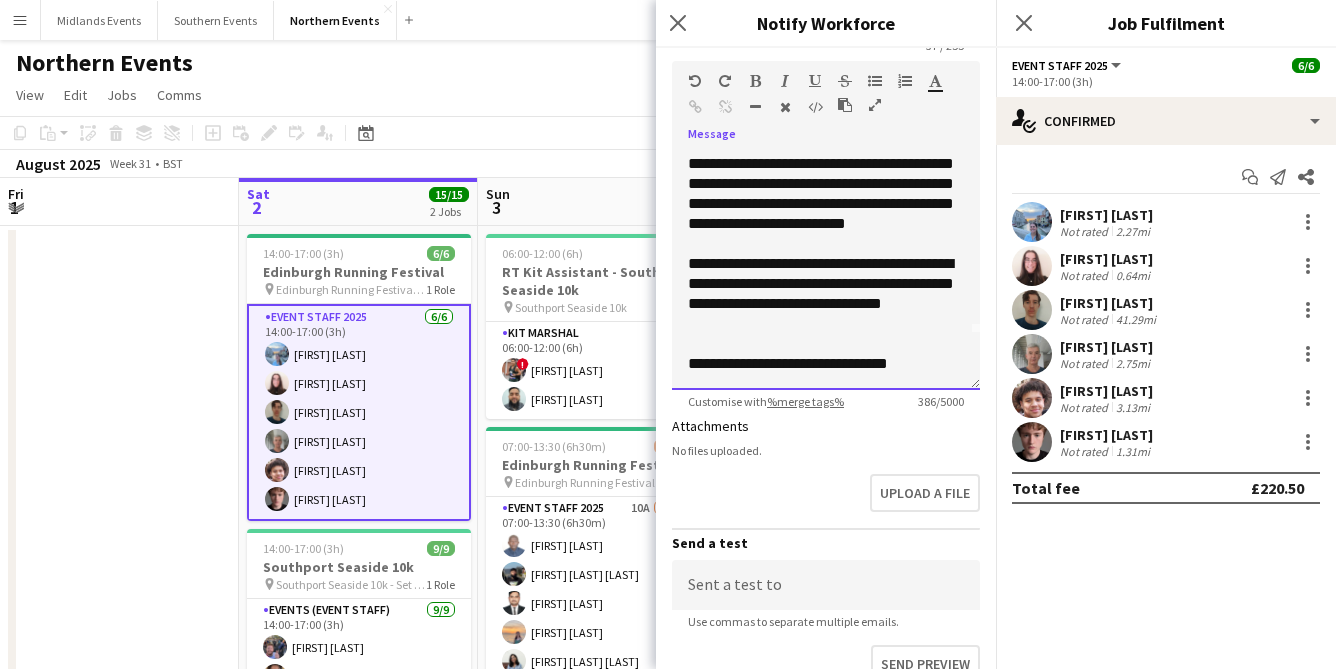 click on "**********" 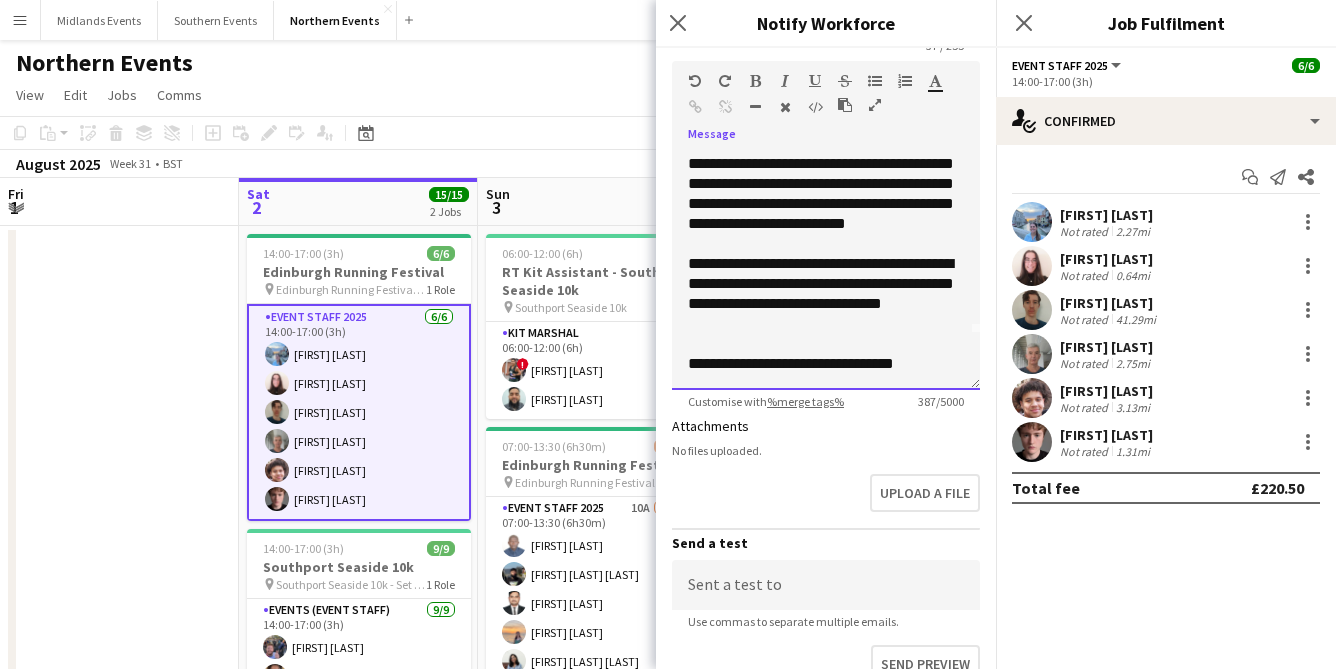 click on "**********" 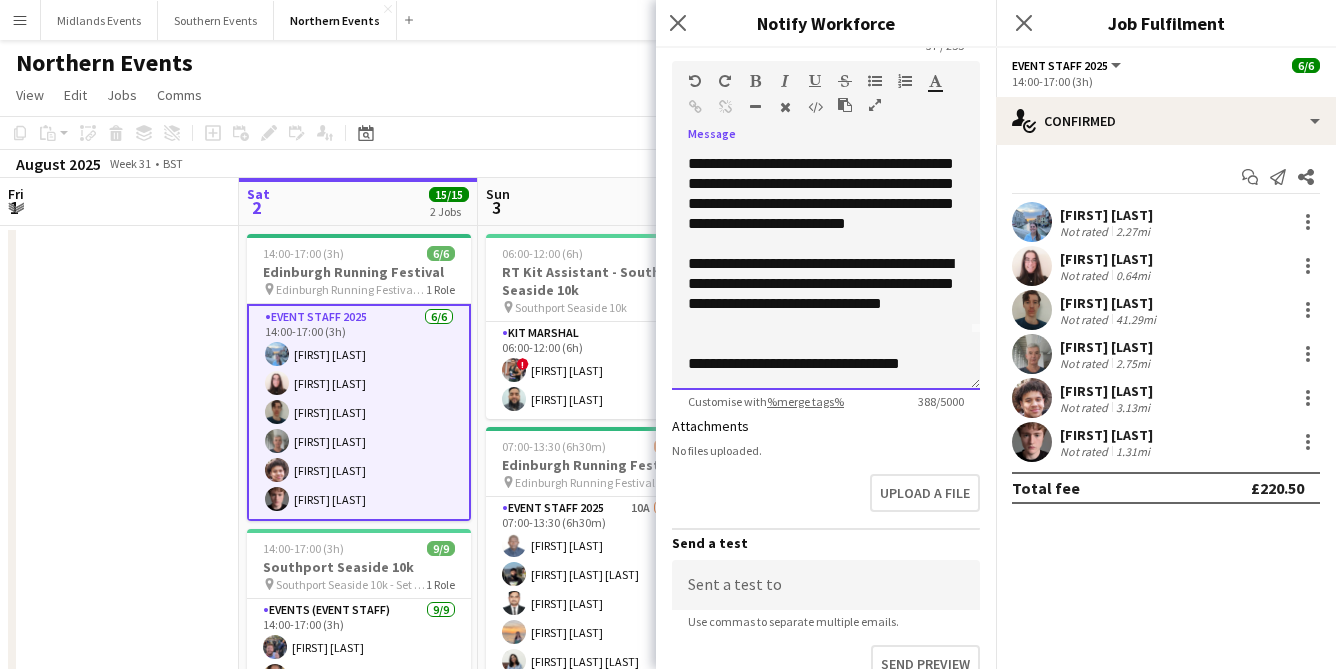 scroll, scrollTop: 82, scrollLeft: 0, axis: vertical 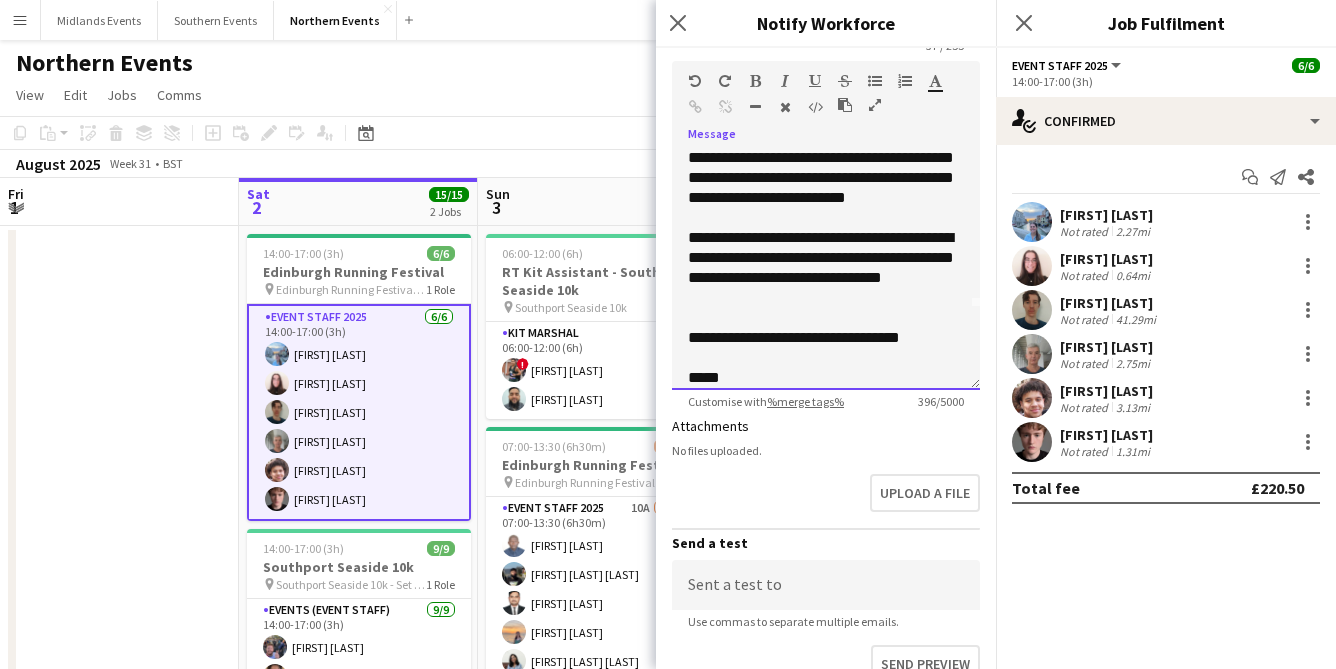 click on "**********" 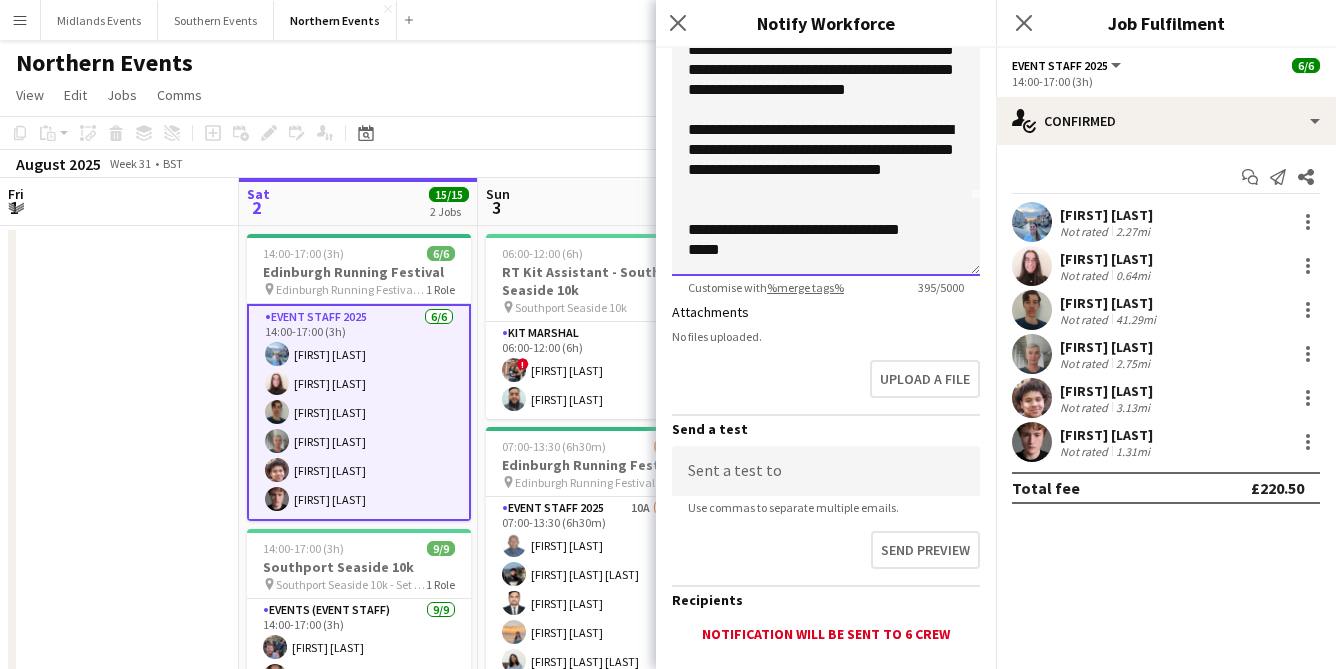 scroll, scrollTop: 491, scrollLeft: 0, axis: vertical 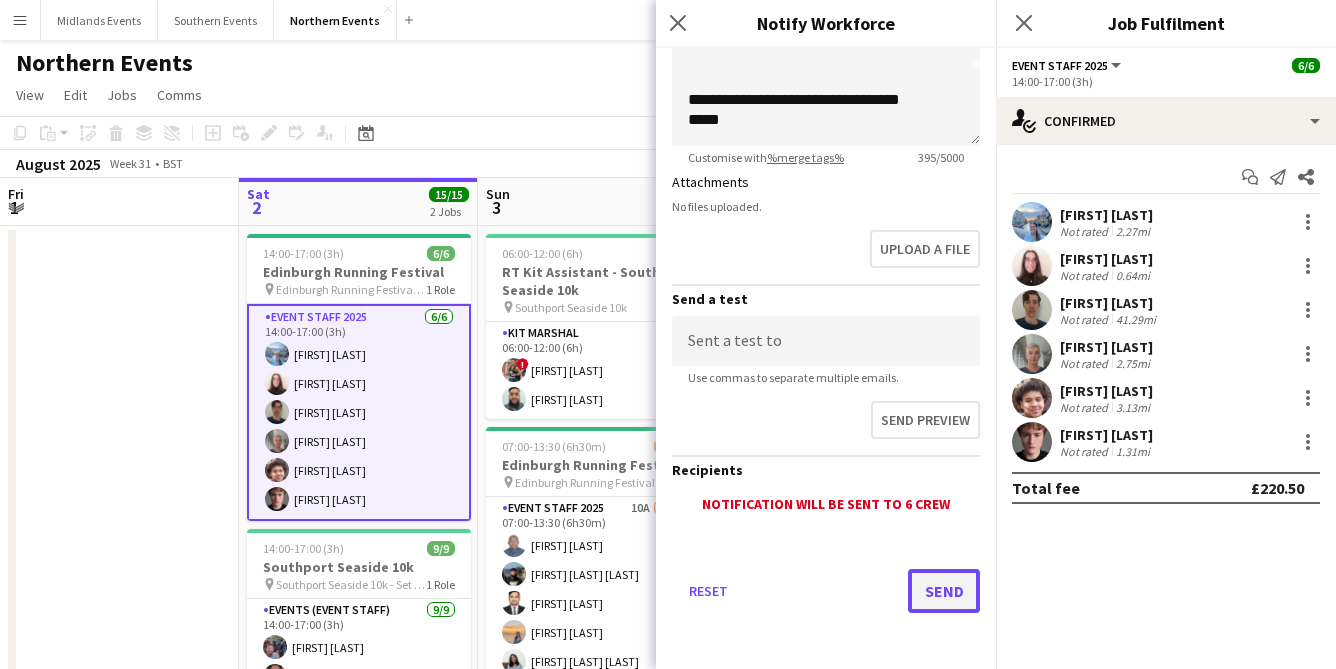 click on "Send" 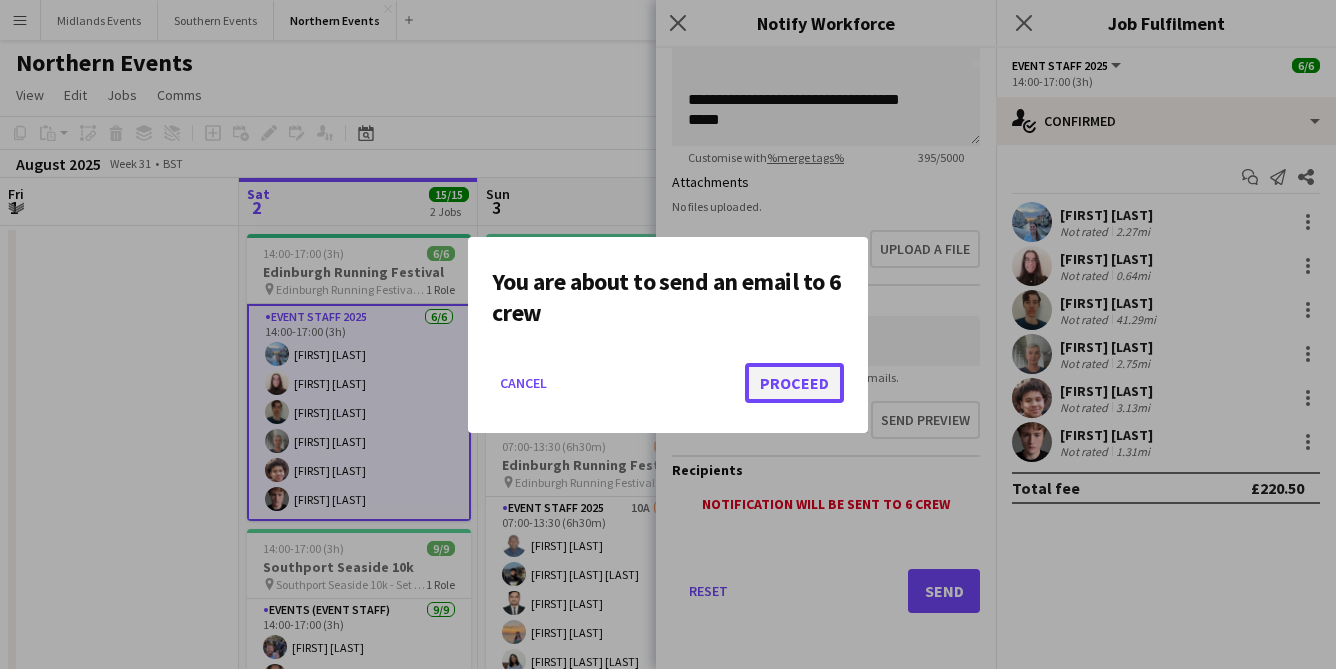 click on "Proceed" 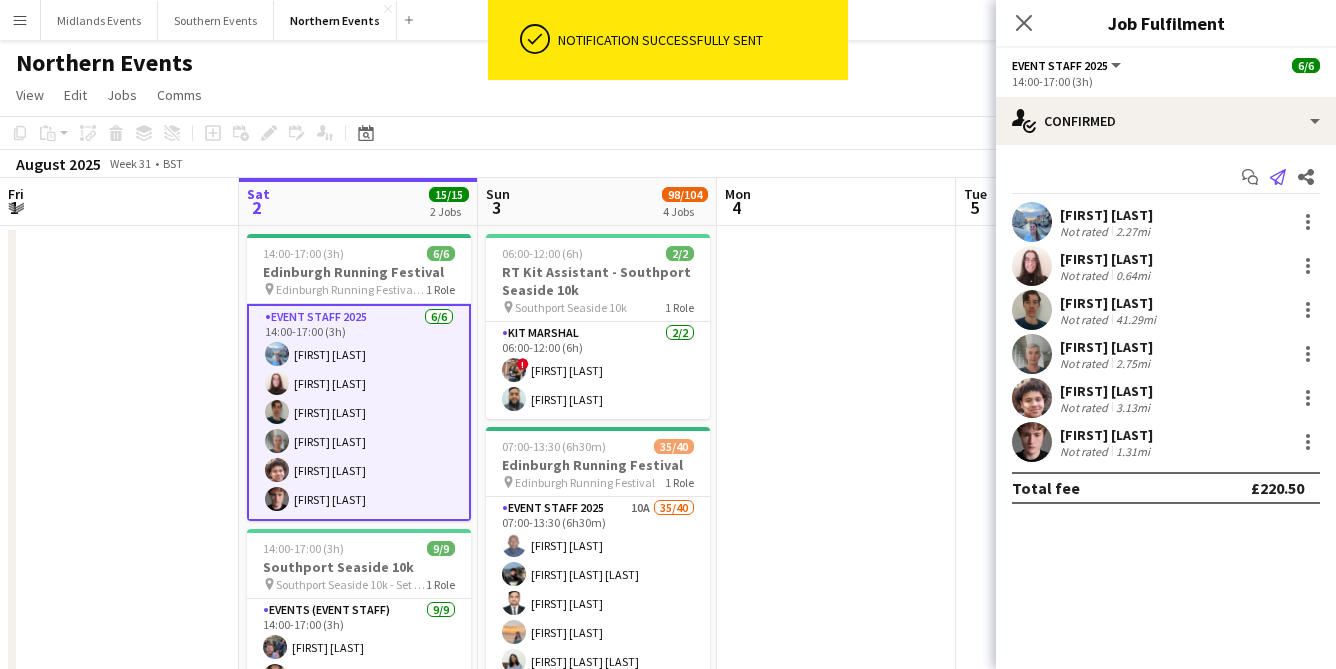 click on "Send notification" 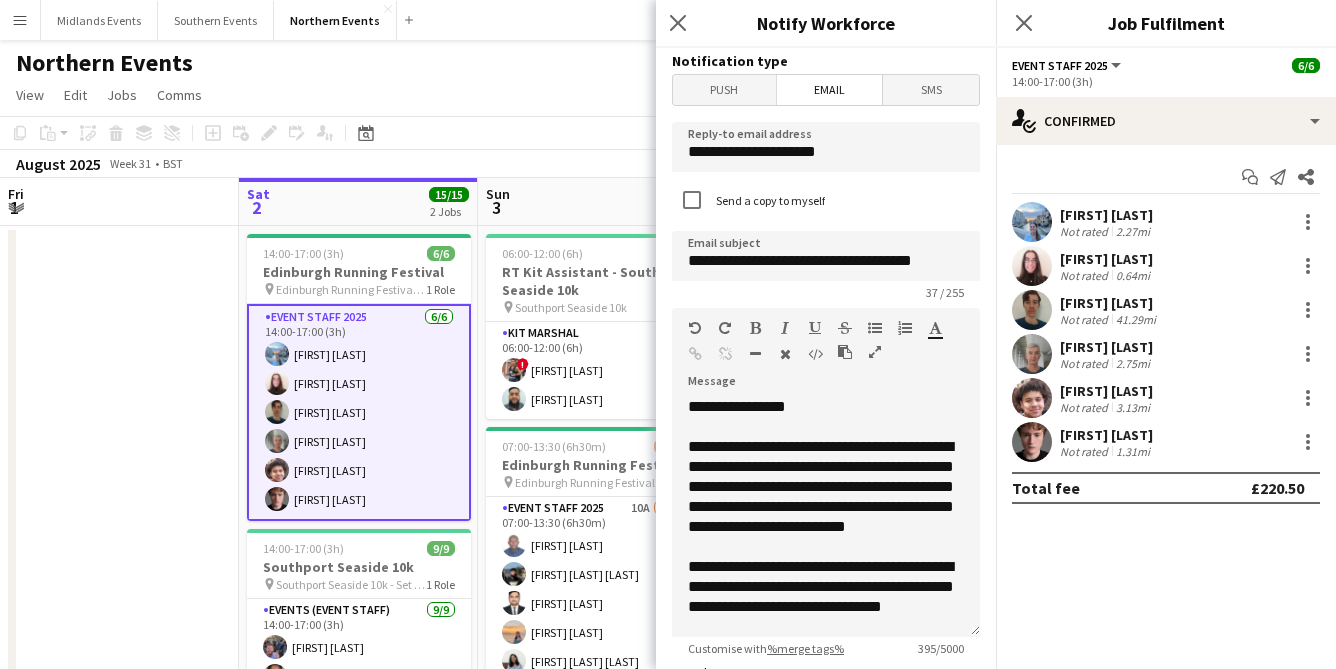 click on "Push   Email   SMS" 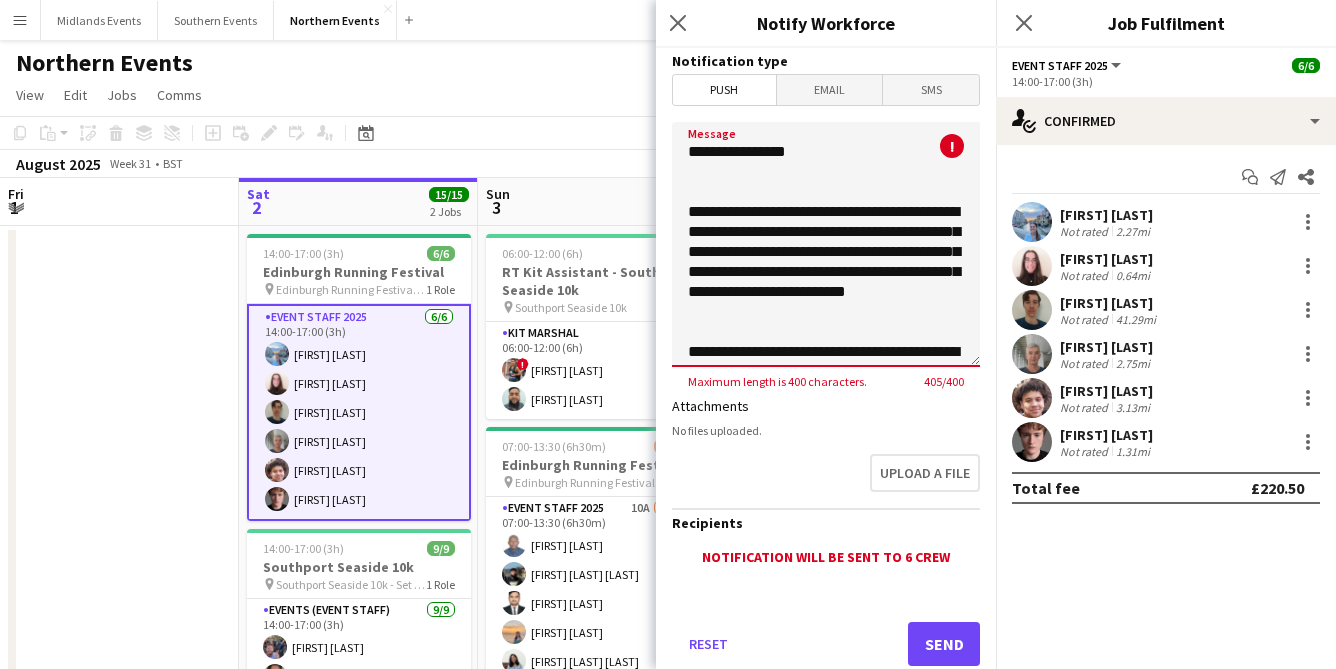 drag, startPoint x: 698, startPoint y: 190, endPoint x: 683, endPoint y: 132, distance: 59.908264 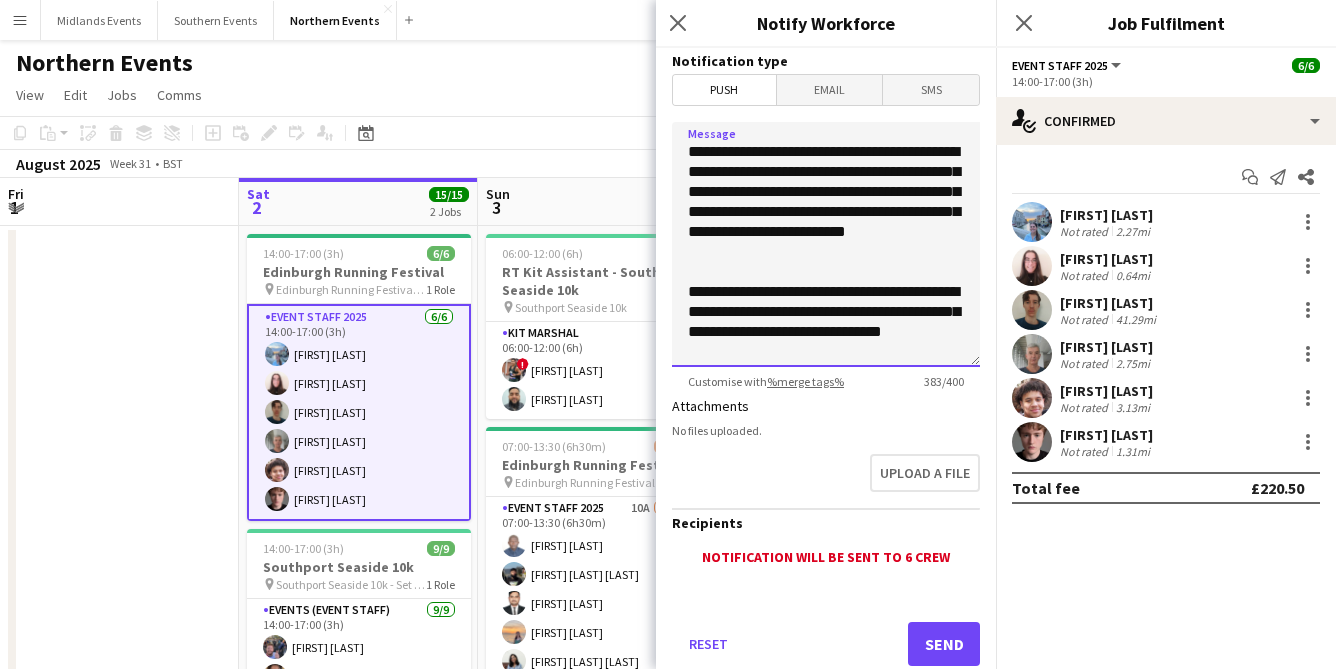 scroll, scrollTop: 64, scrollLeft: 0, axis: vertical 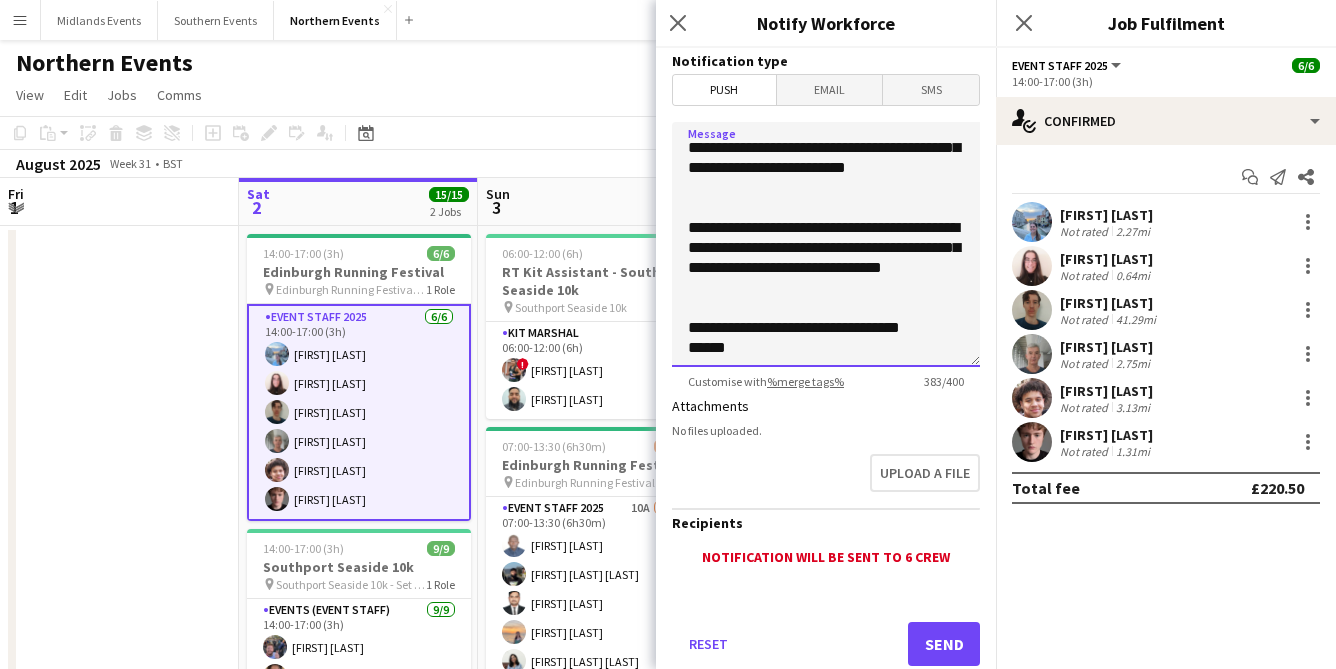 click on "**********" at bounding box center [826, 244] 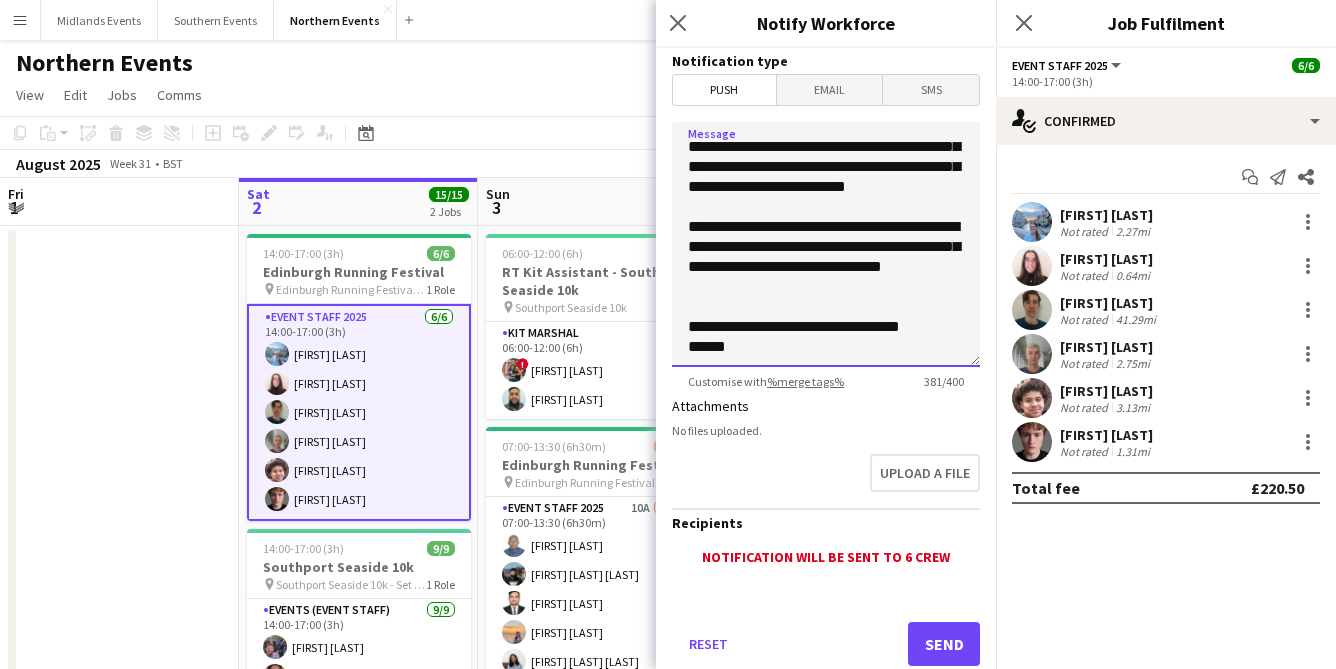 click on "**********" at bounding box center (826, 244) 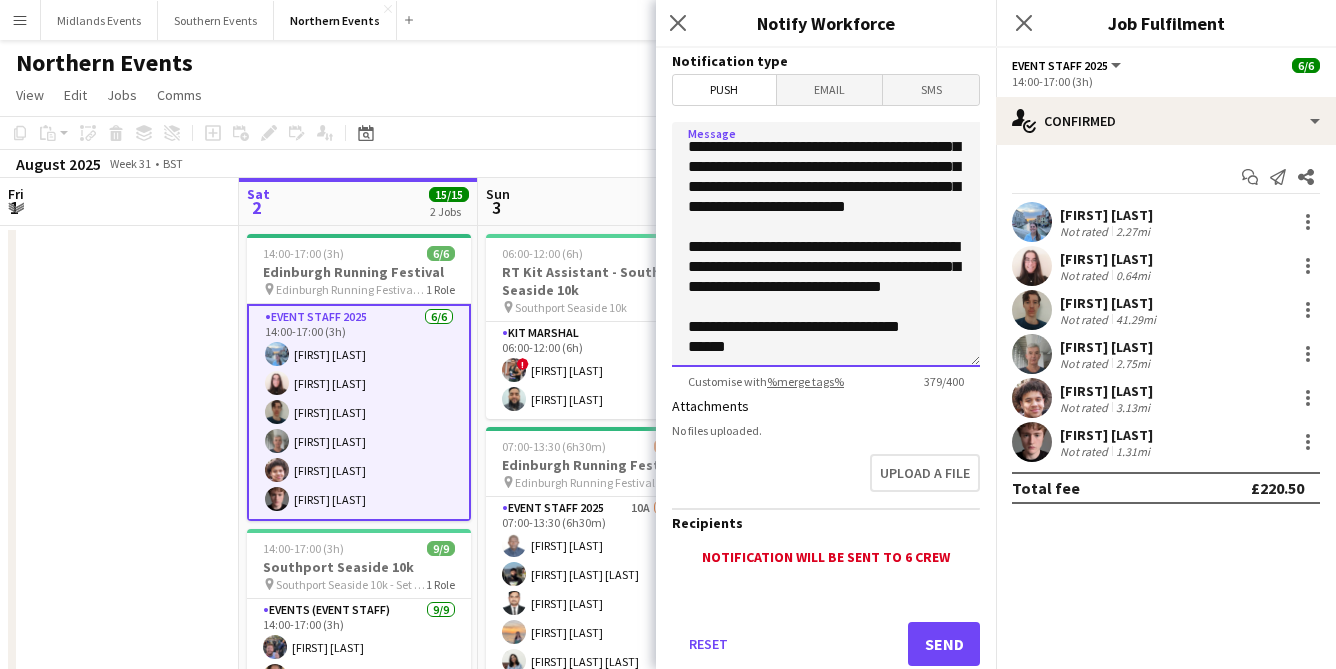 scroll, scrollTop: 45, scrollLeft: 0, axis: vertical 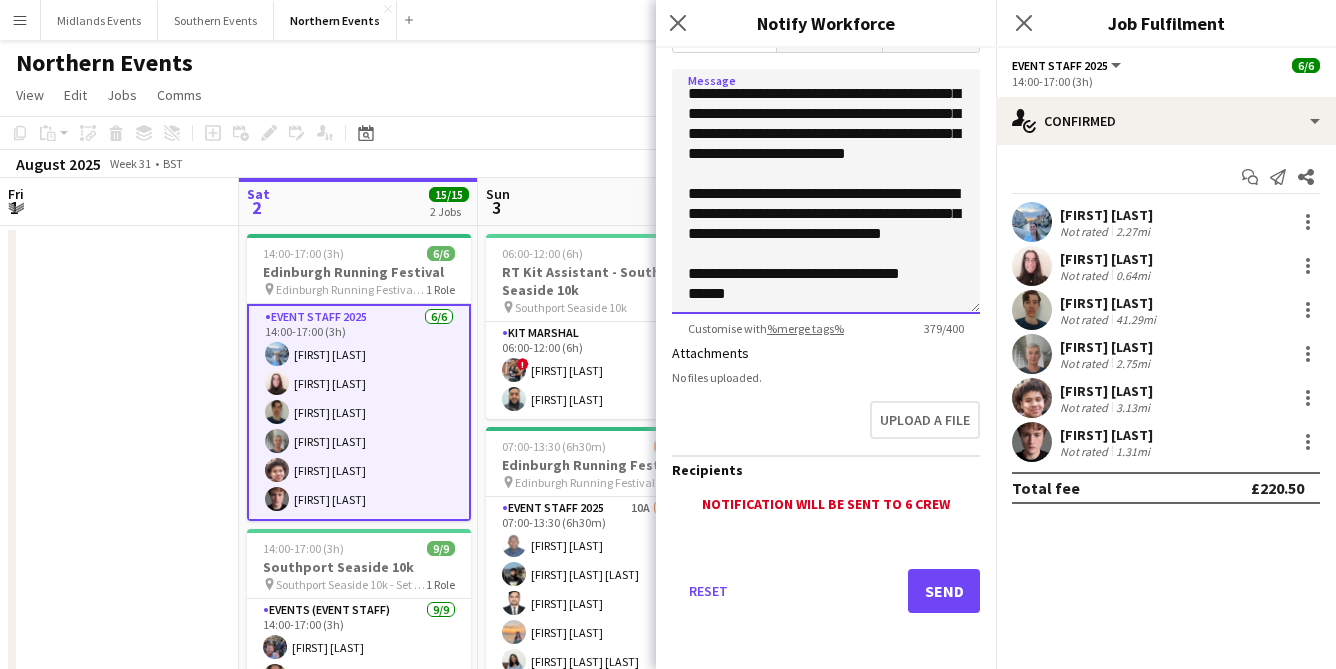 type on "**********" 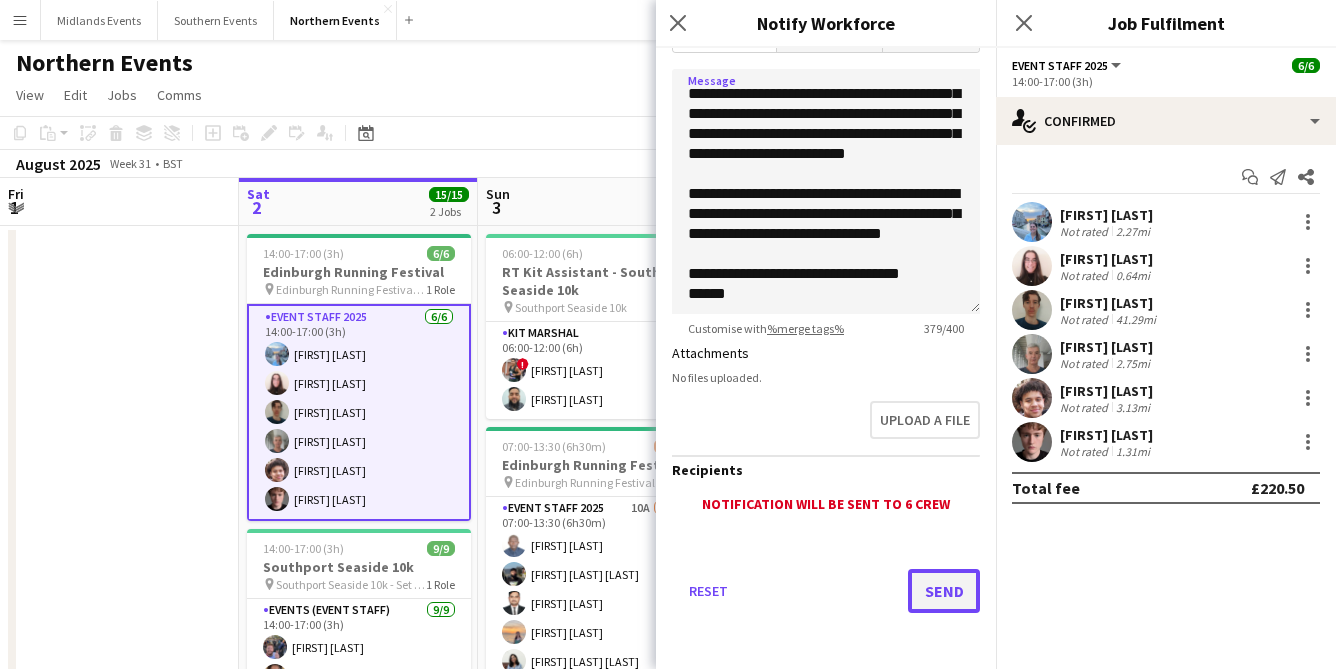 click on "Send" 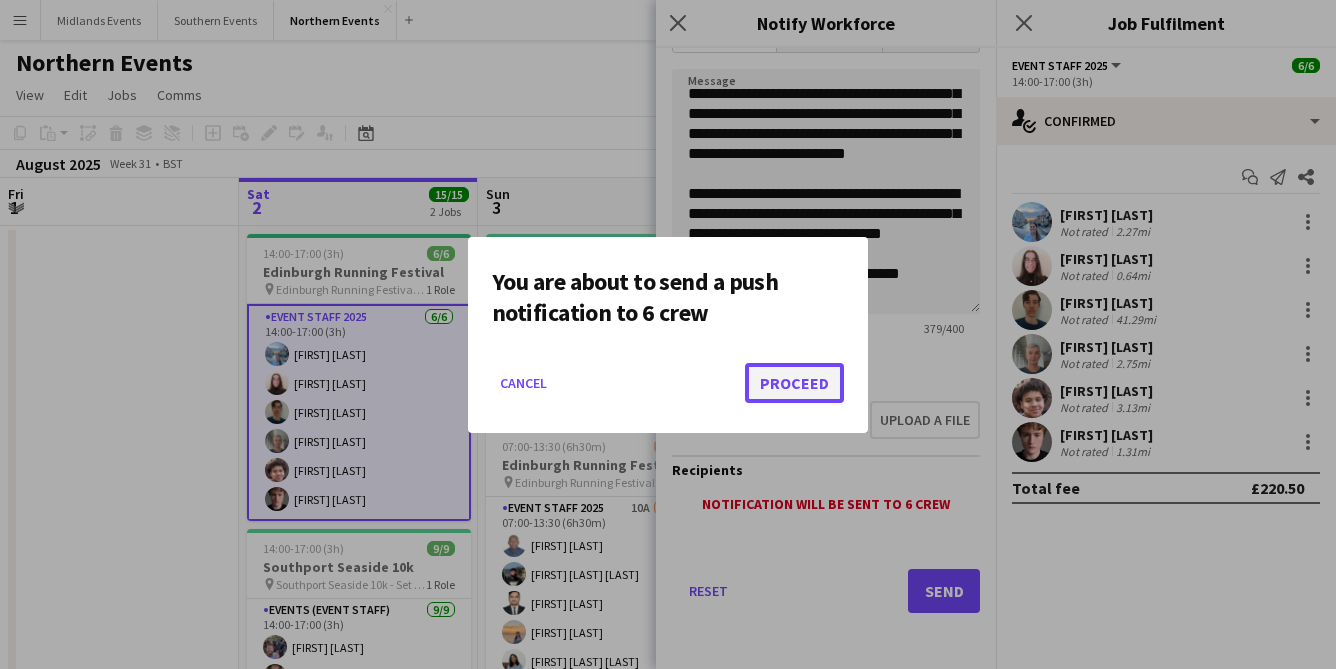 click on "Proceed" 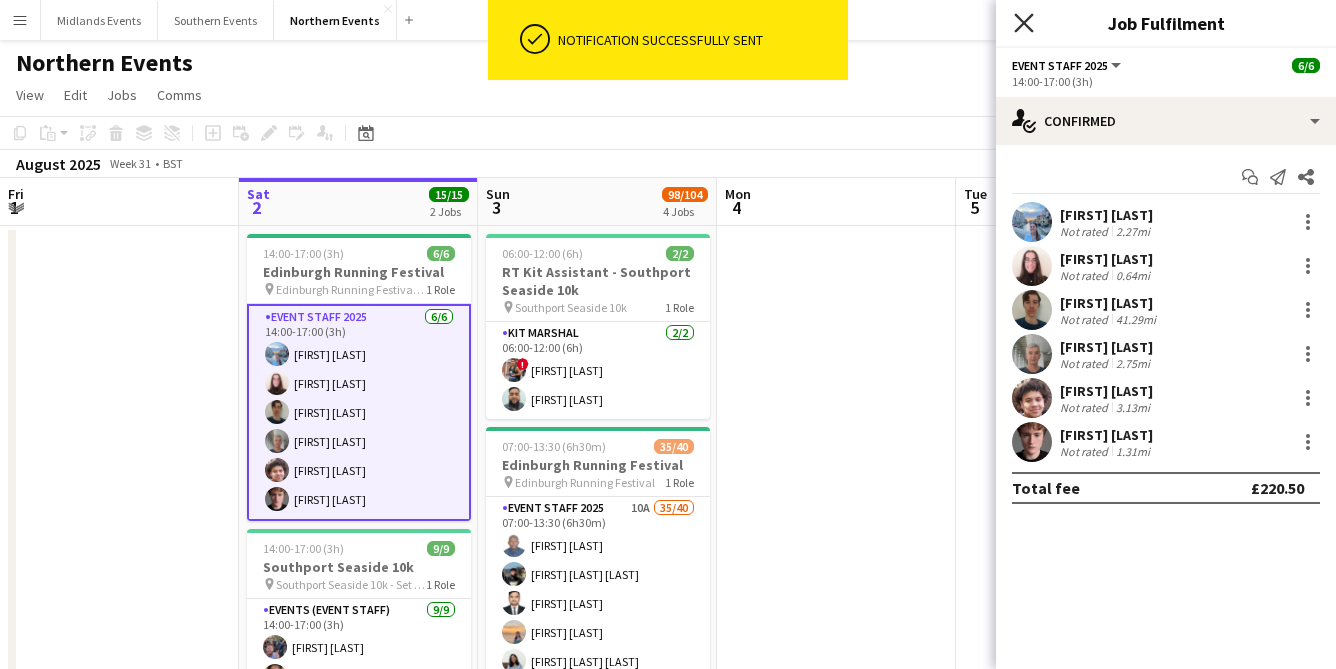 click on "Close pop-in" 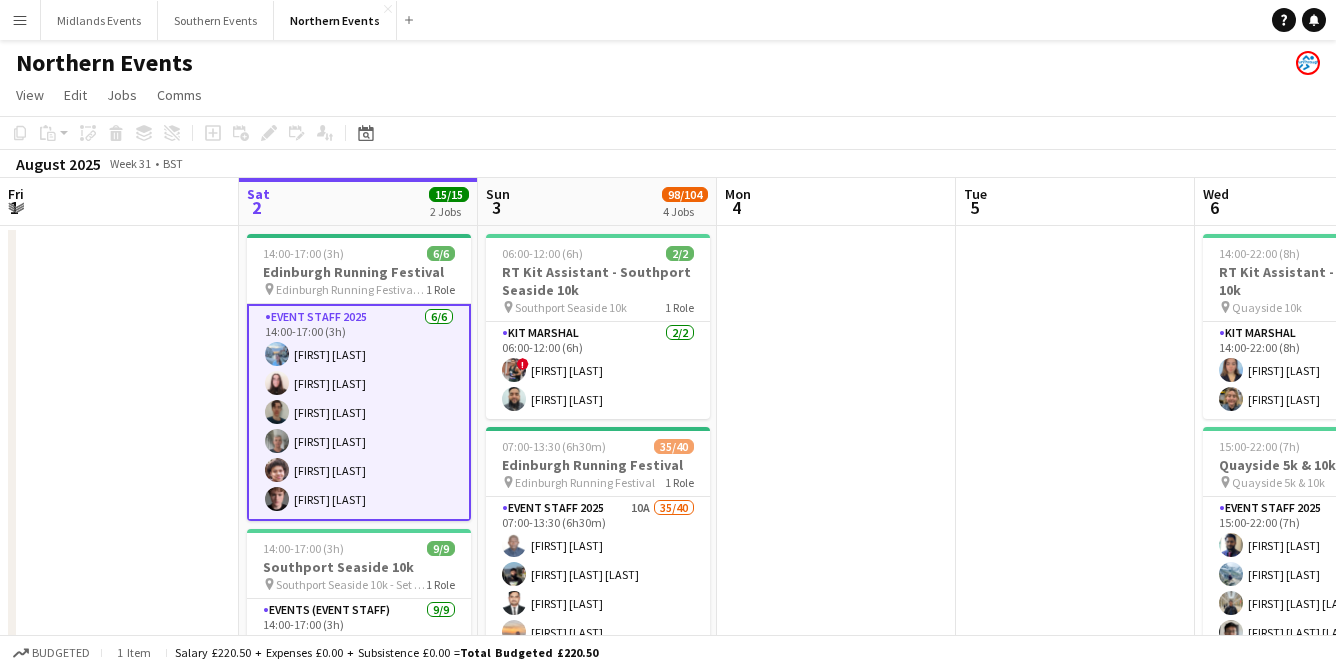 click at bounding box center [119, 744] 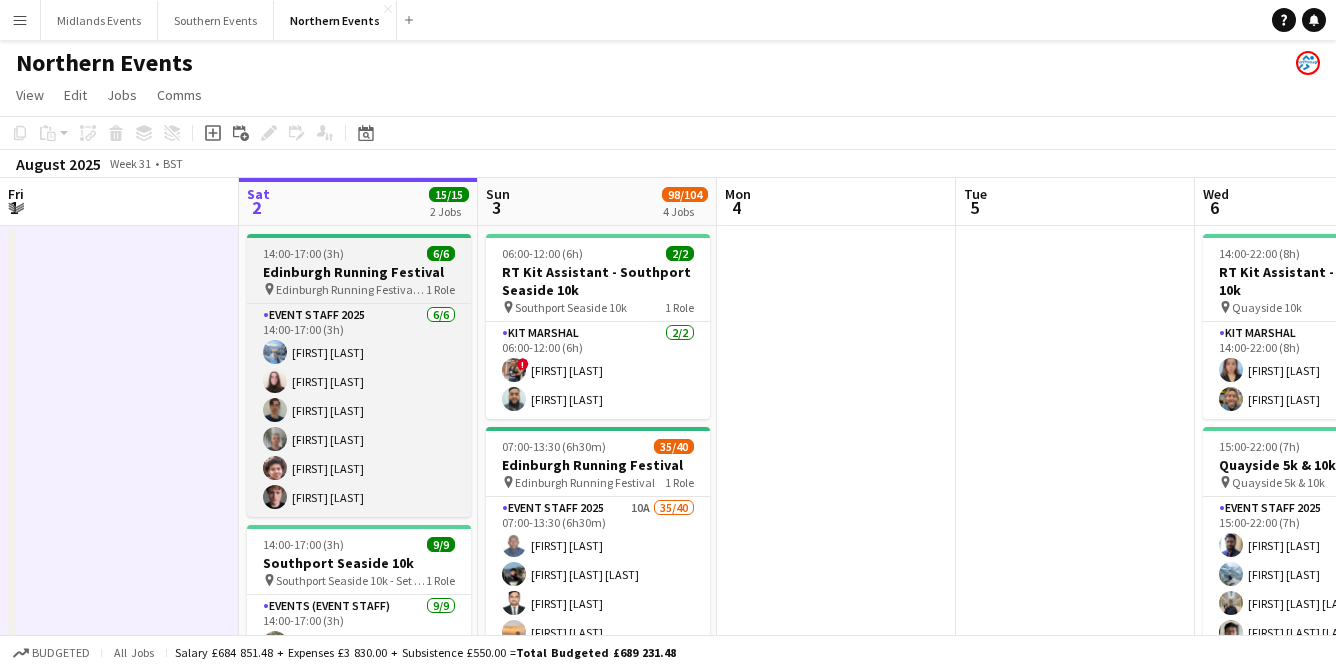 click on "Edinburgh Running Festival - Set Up Day" at bounding box center (351, 289) 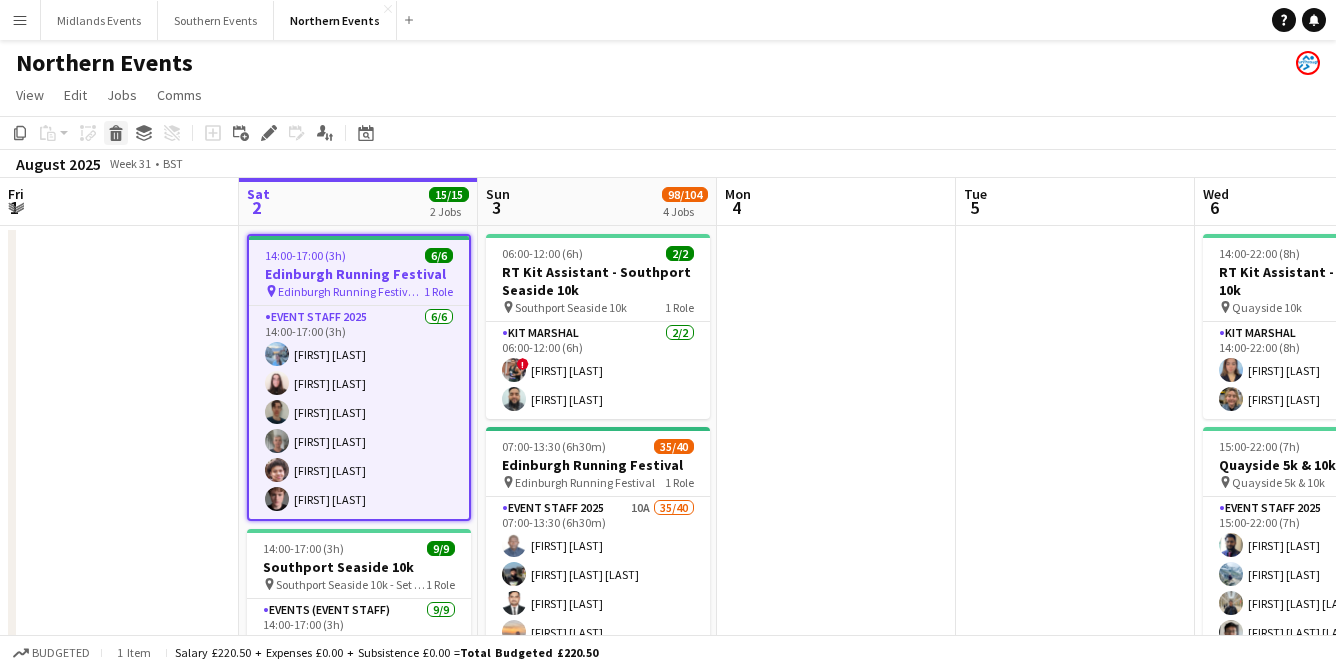 click 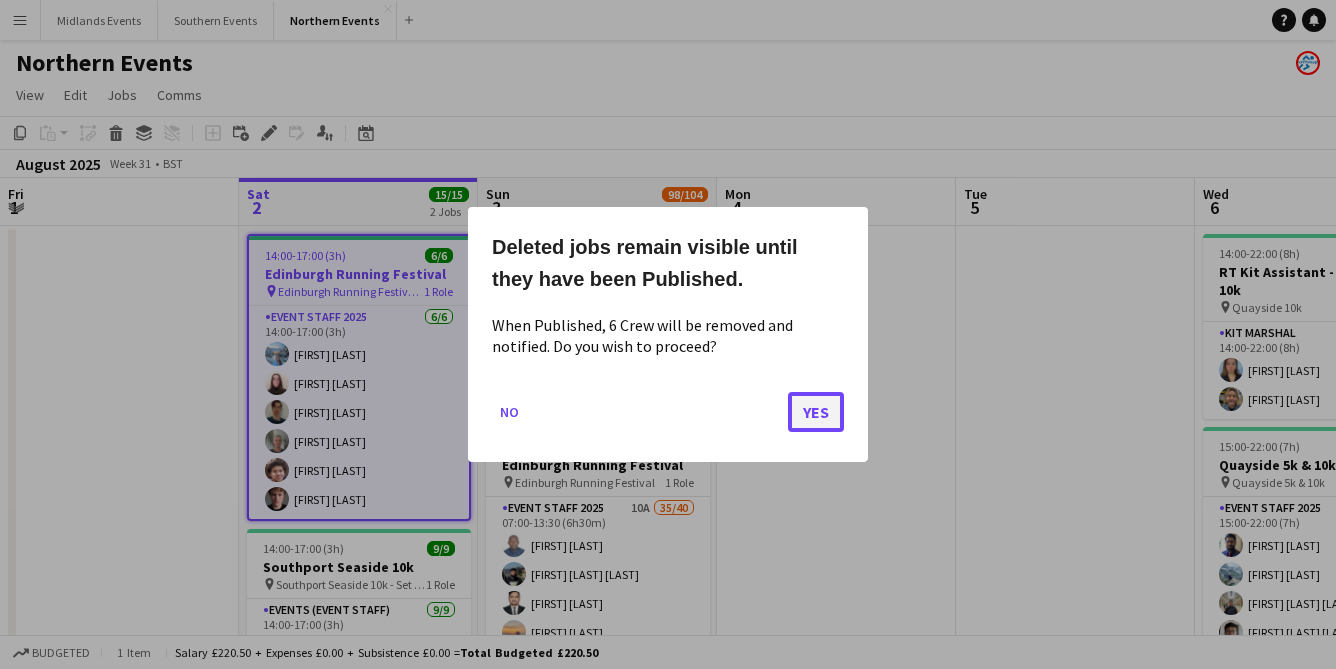 click on "Yes" 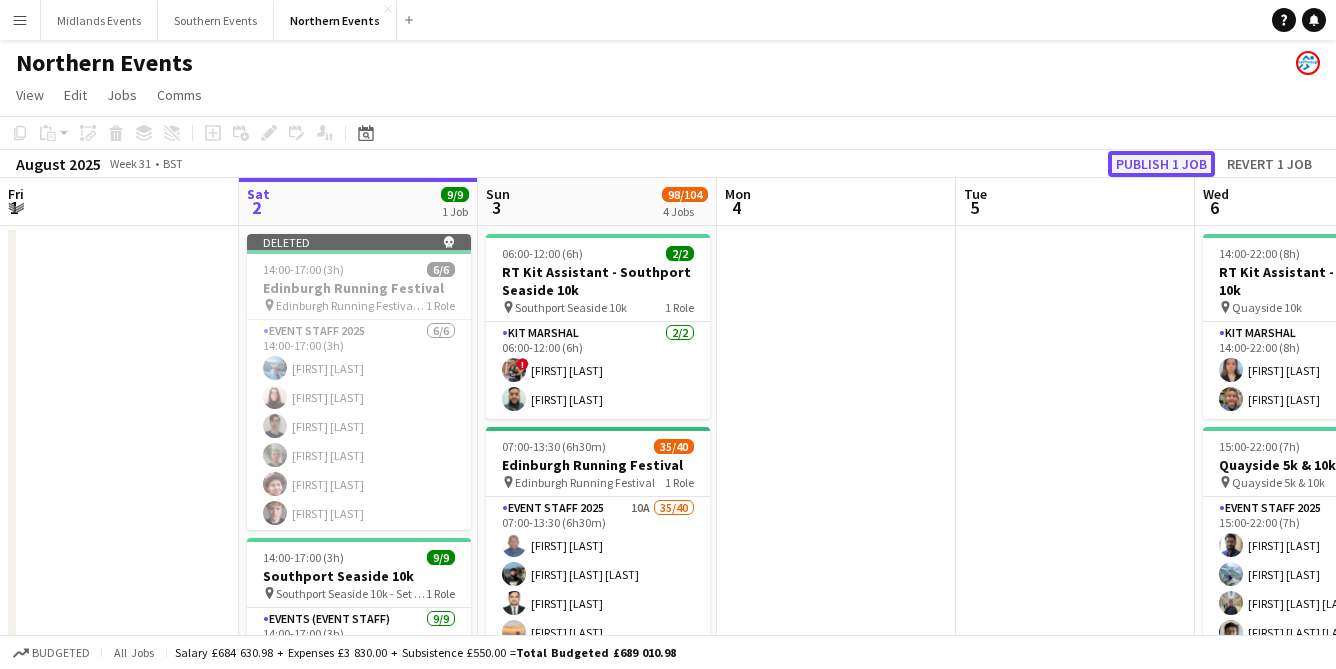 click on "Publish 1 job" 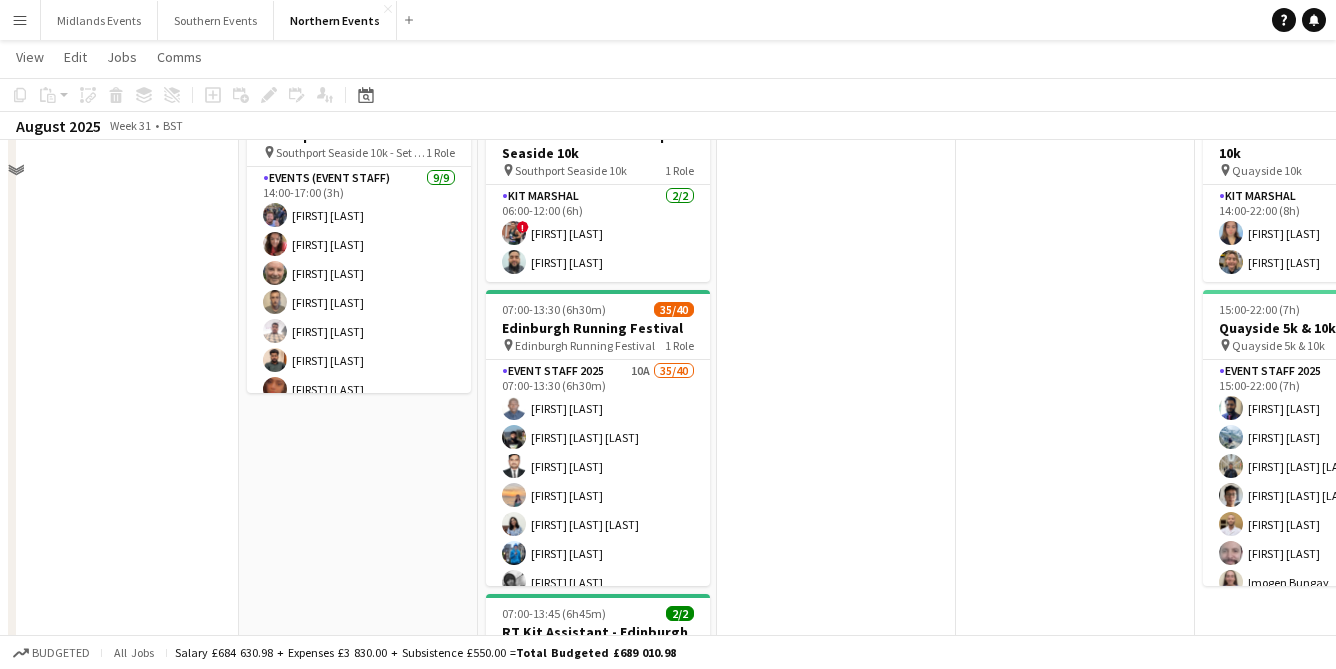 scroll, scrollTop: 0, scrollLeft: 0, axis: both 